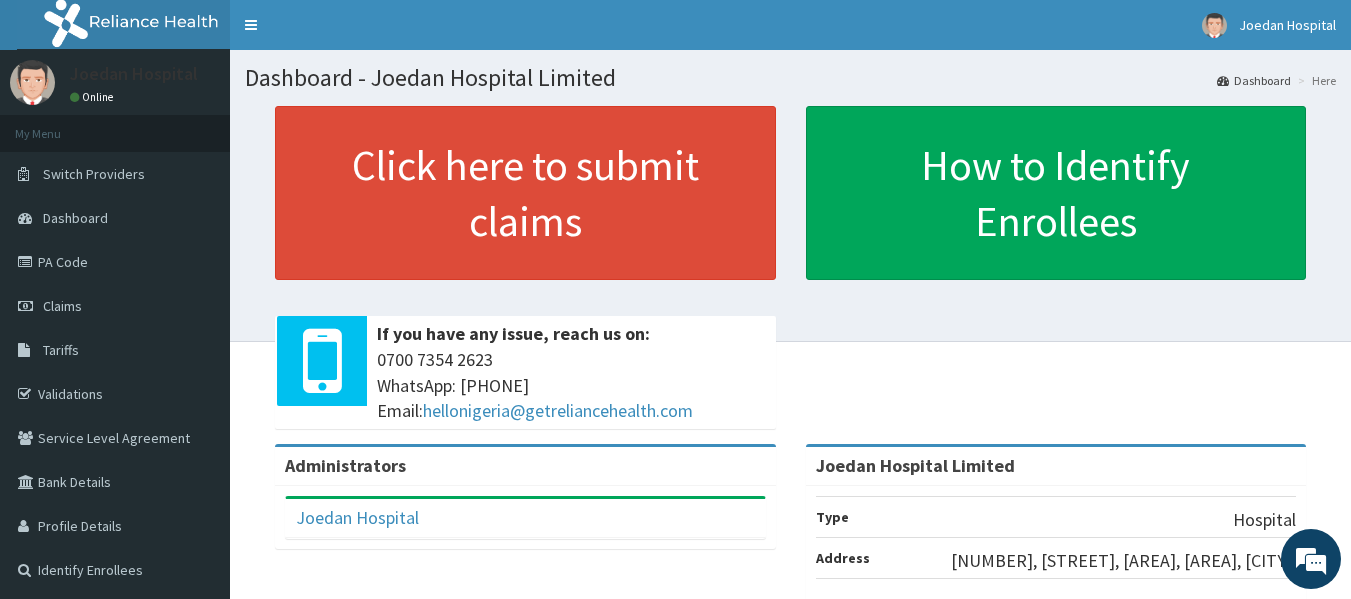 scroll, scrollTop: 80, scrollLeft: 0, axis: vertical 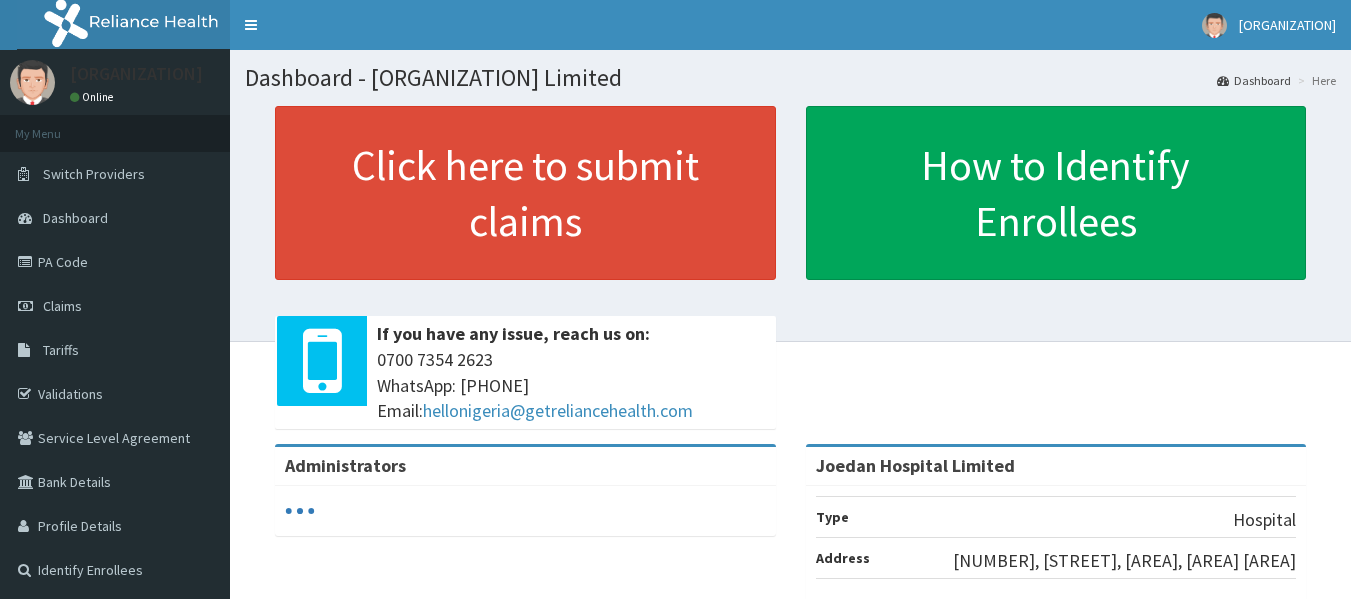 click on "PA Code" at bounding box center (115, 262) 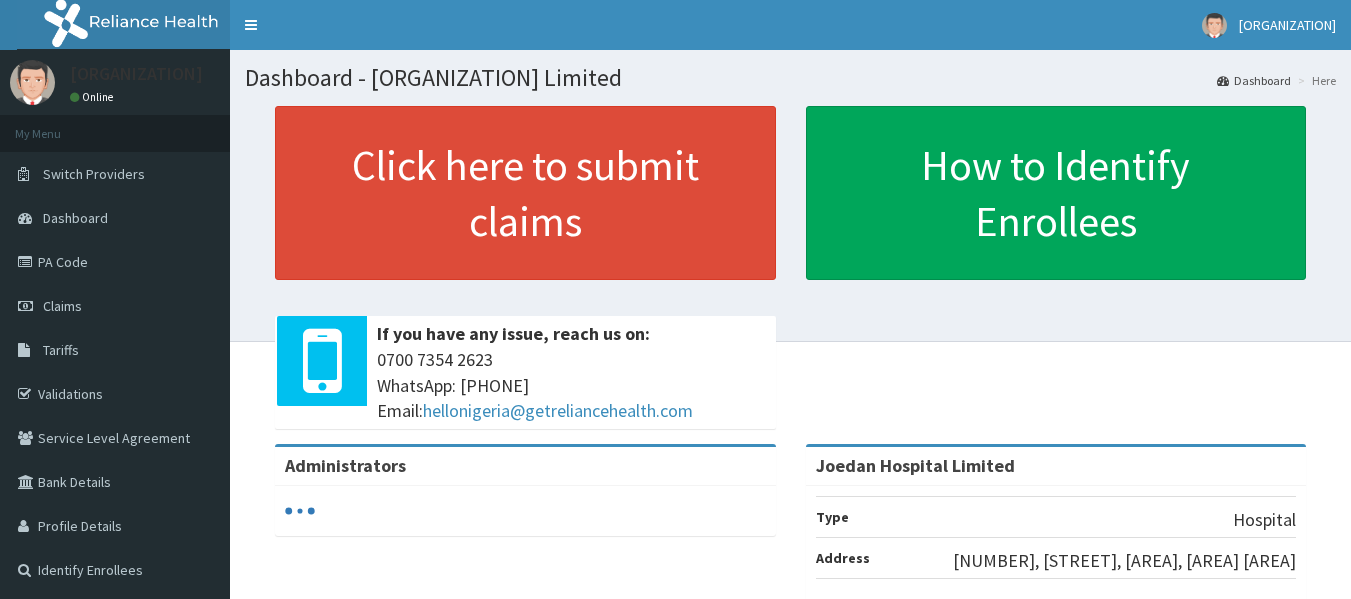 scroll, scrollTop: 0, scrollLeft: 0, axis: both 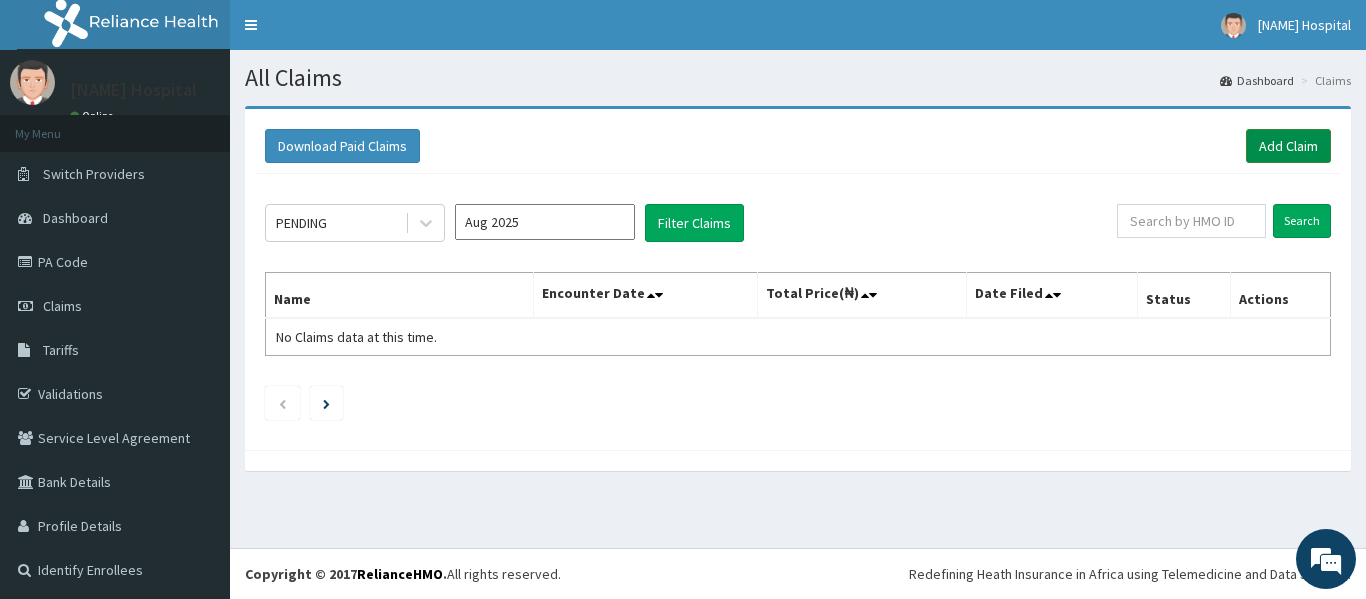 click on "Add Claim" at bounding box center (1288, 146) 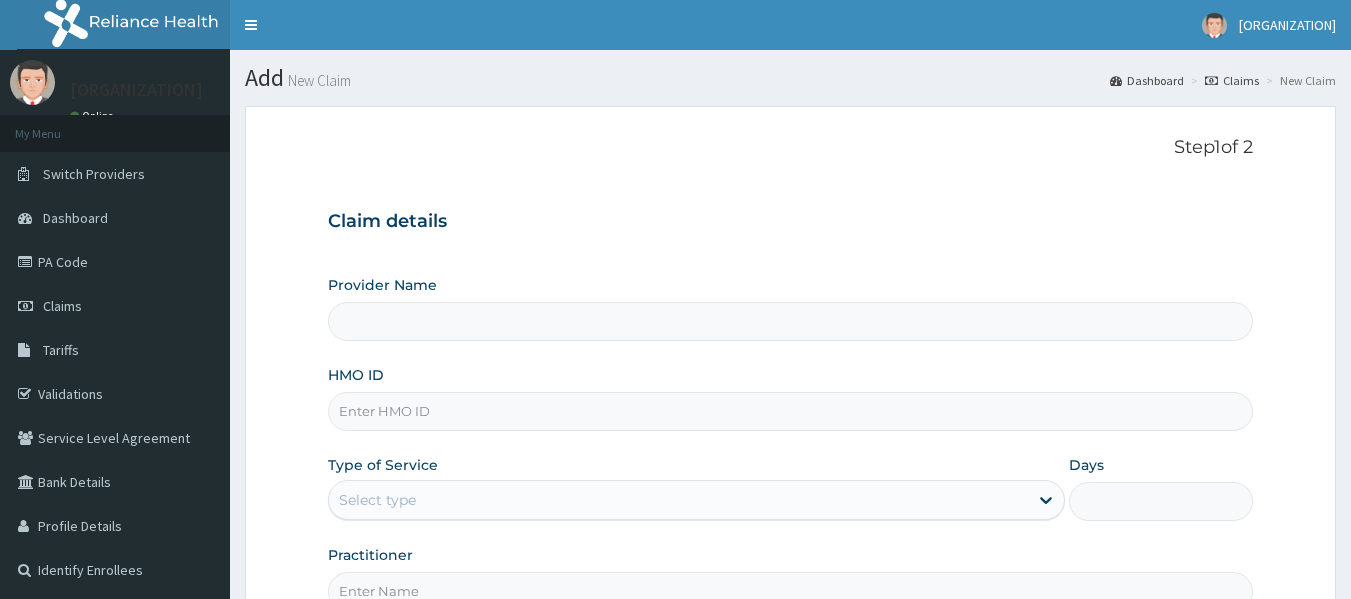 scroll, scrollTop: 0, scrollLeft: 0, axis: both 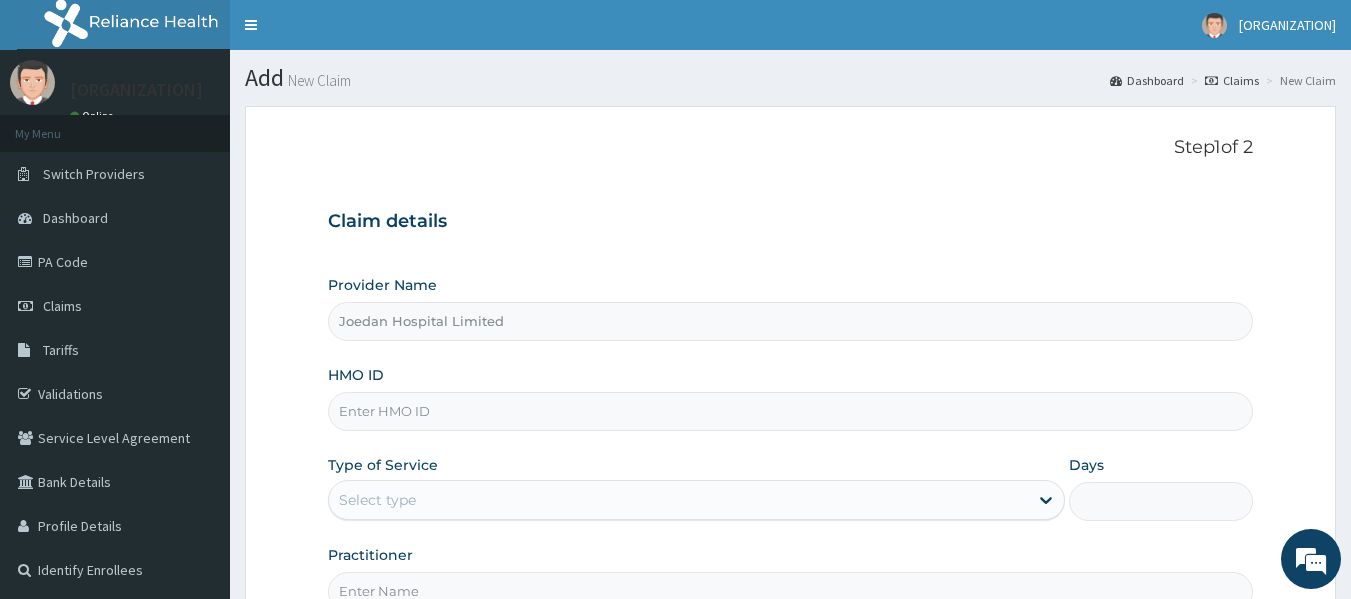 click on "HMO ID" at bounding box center (791, 411) 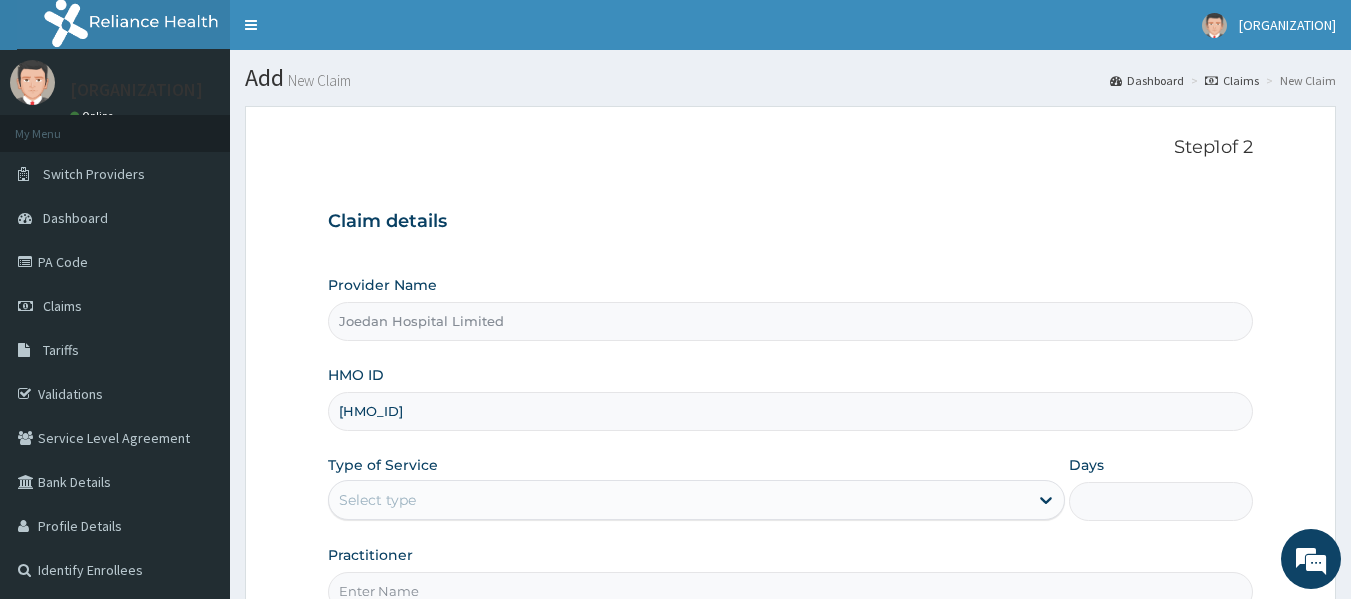 type on "[HMO_ID]" 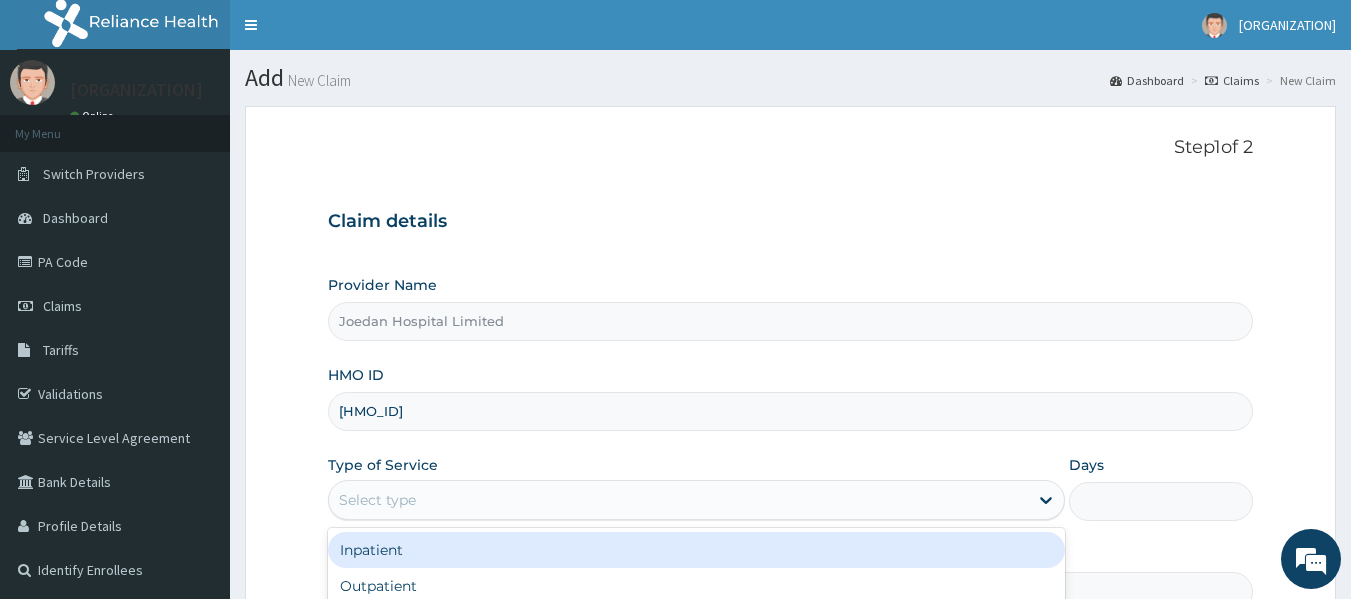 click on "Select type" at bounding box center [678, 500] 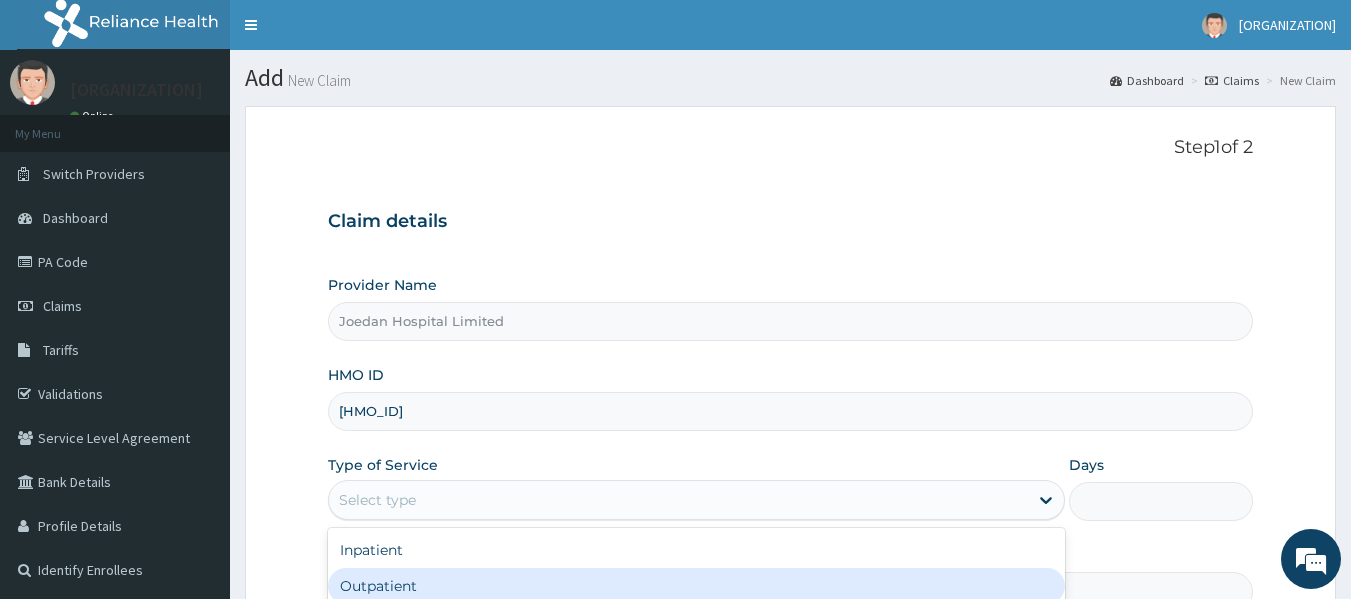 scroll, scrollTop: 0, scrollLeft: 0, axis: both 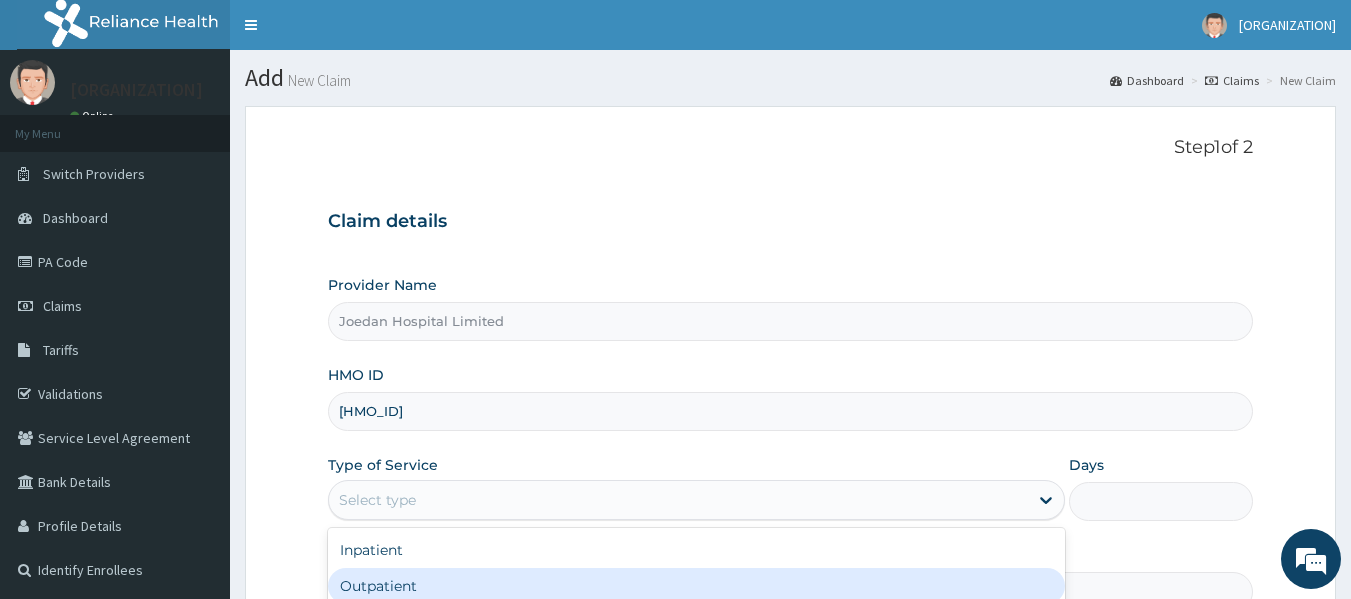 click on "Outpatient" at bounding box center [696, 586] 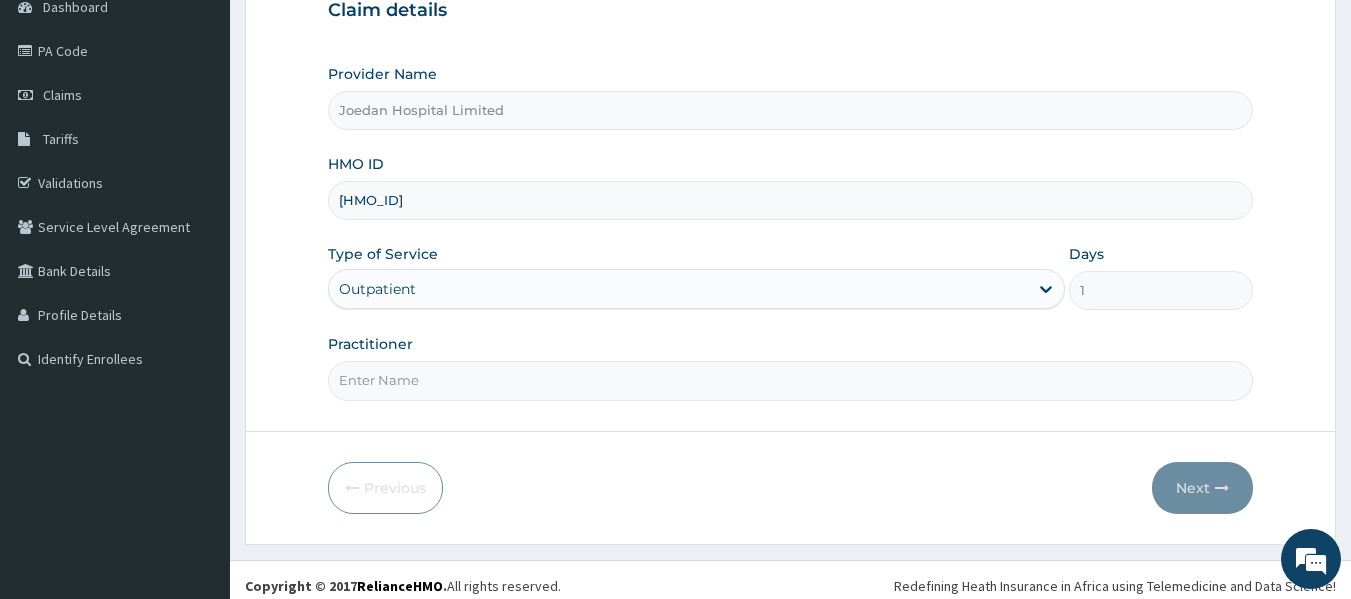 scroll, scrollTop: 223, scrollLeft: 0, axis: vertical 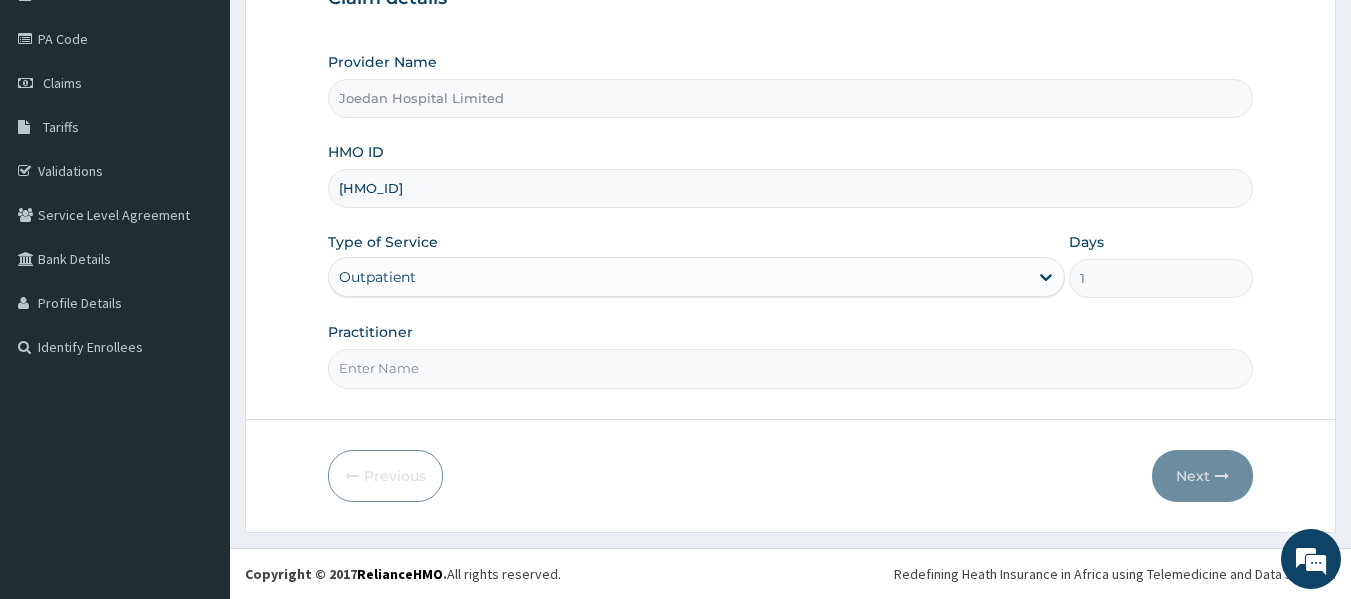 click on "Practitioner" at bounding box center (791, 368) 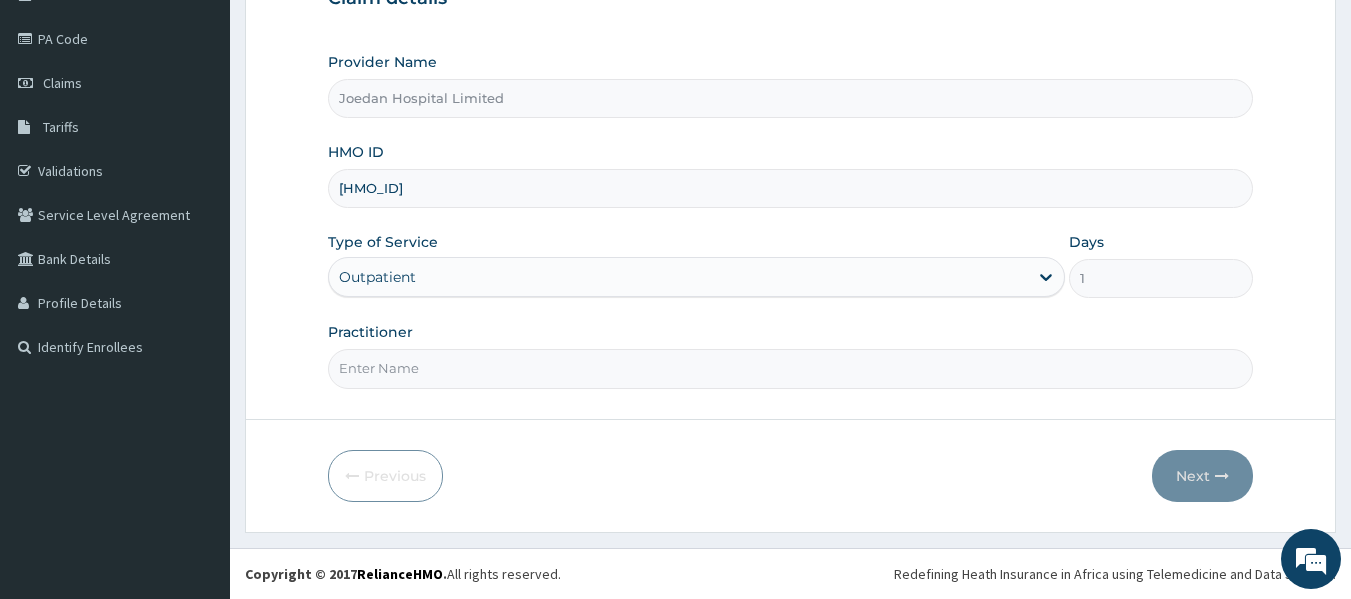 type on "[DR_TITLE] [LAST_NAME]" 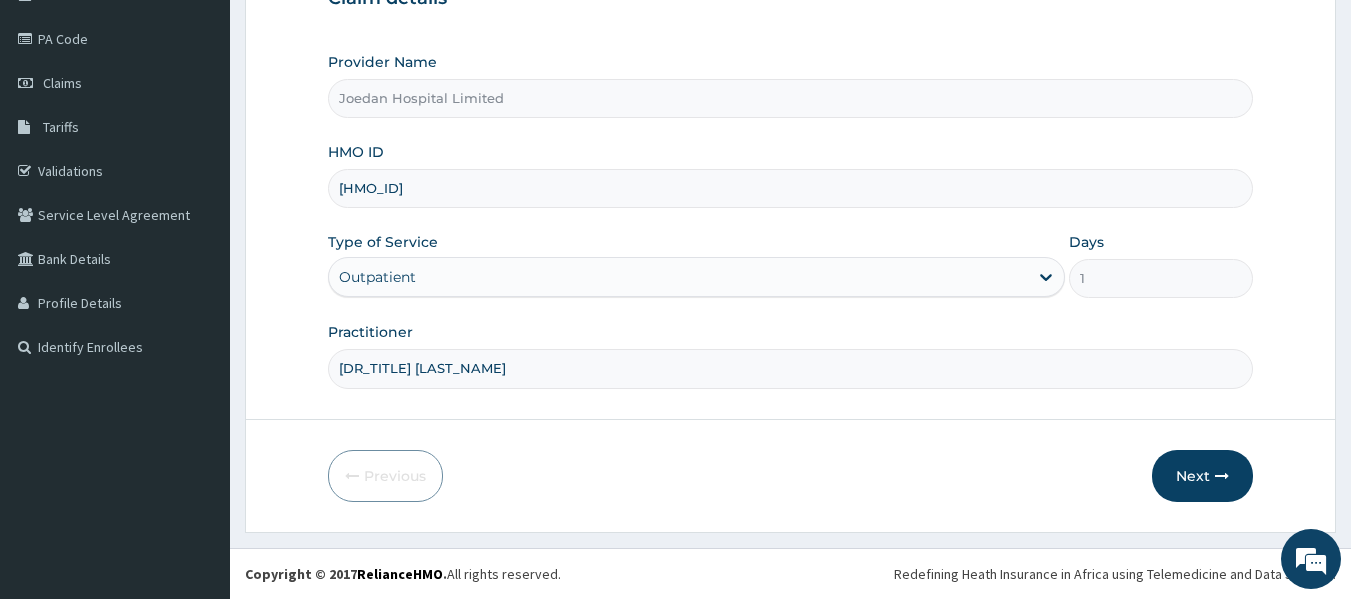 click on "[DR_TITLE] [LAST_NAME]" at bounding box center [791, 368] 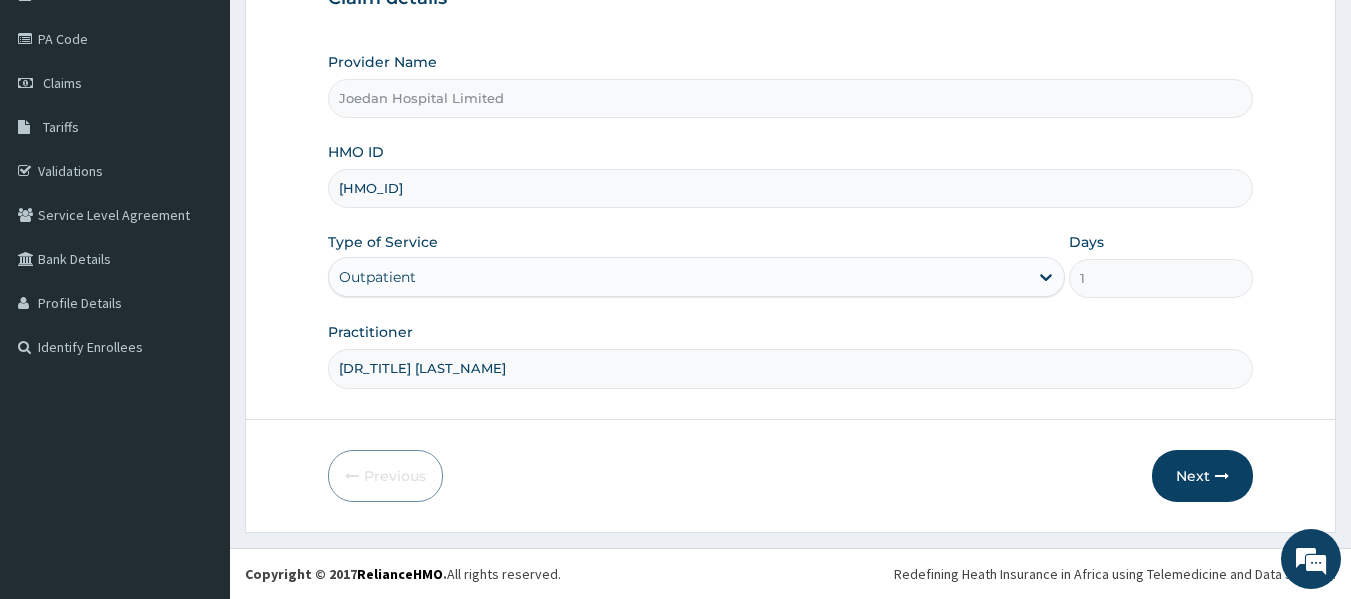 drag, startPoint x: 580, startPoint y: 367, endPoint x: 310, endPoint y: 383, distance: 270.47366 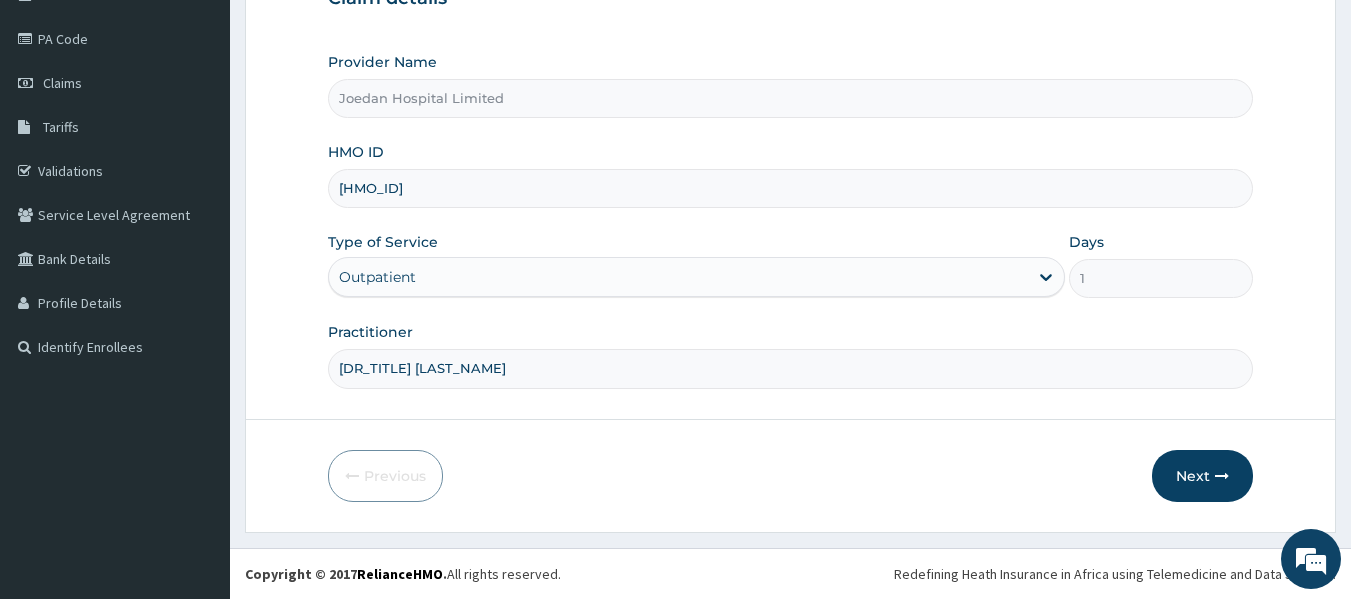 click on "Step  1  of 2 Claim details Provider Name [ORGANIZATION] HMO ID [HMO_ID] Type of Service Outpatient Days 1 Practitioner [DR_TITLE] [LAST_NAME]     Previous   Next" at bounding box center [790, 207] 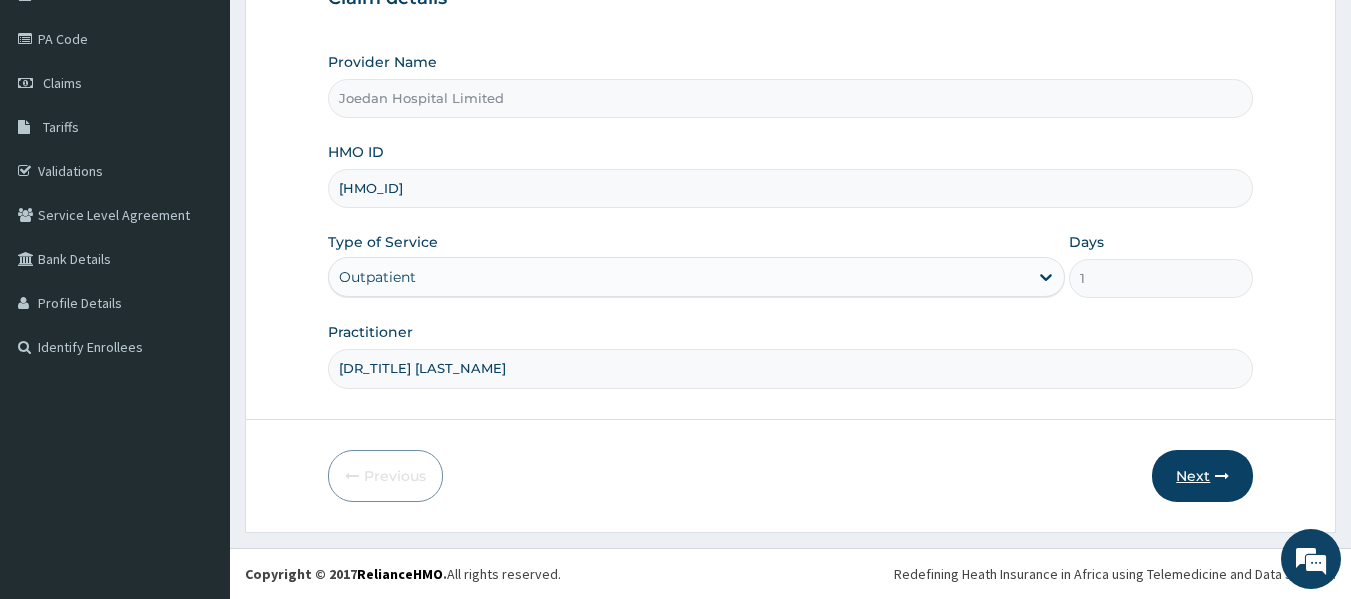click on "Next" at bounding box center (1202, 476) 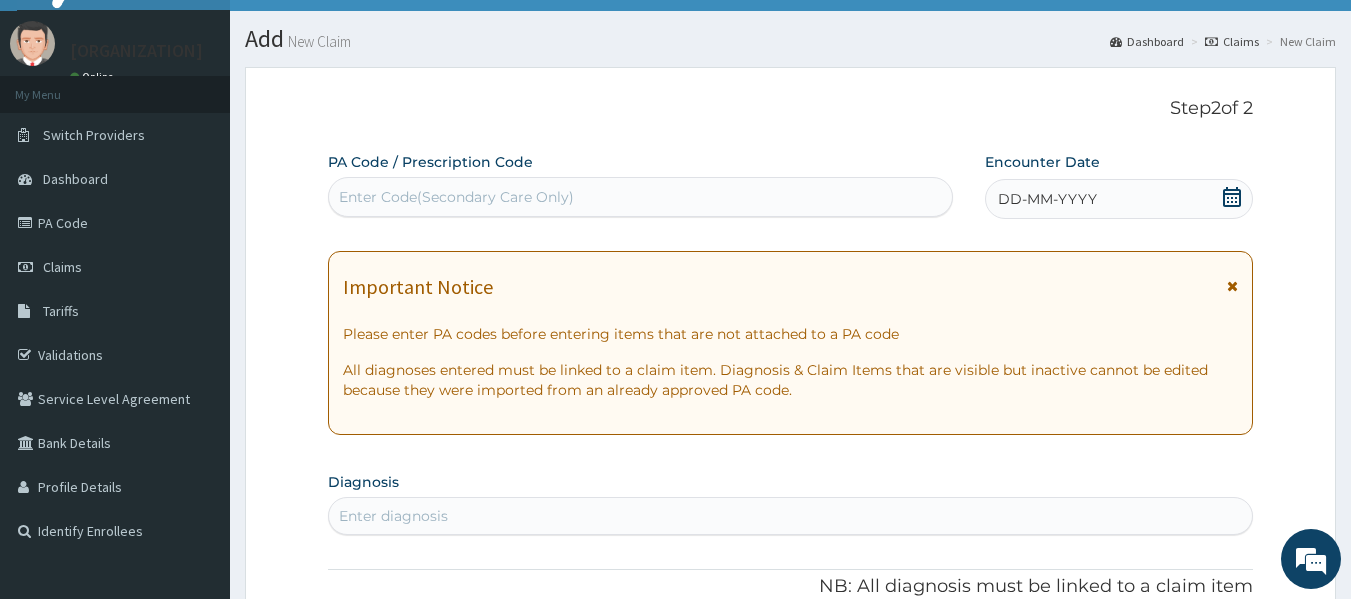 scroll, scrollTop: 0, scrollLeft: 0, axis: both 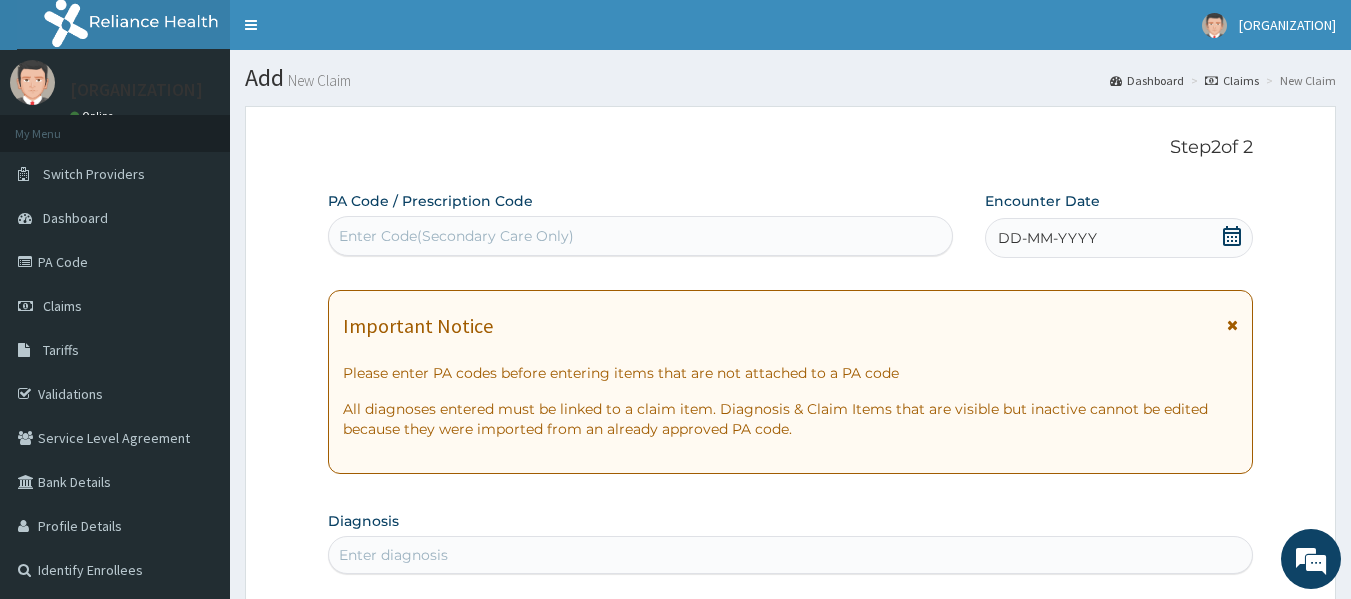 drag, startPoint x: 1359, startPoint y: 251, endPoint x: 1362, endPoint y: 40, distance: 211.02133 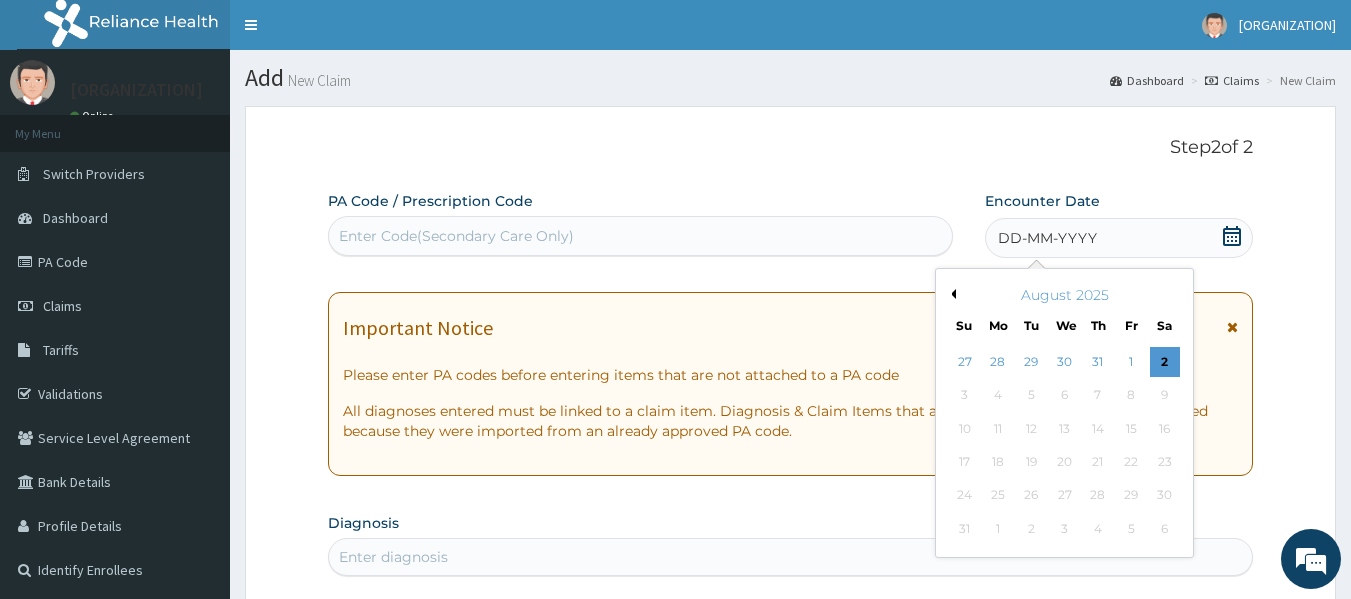click on "Previous Month" at bounding box center [951, 294] 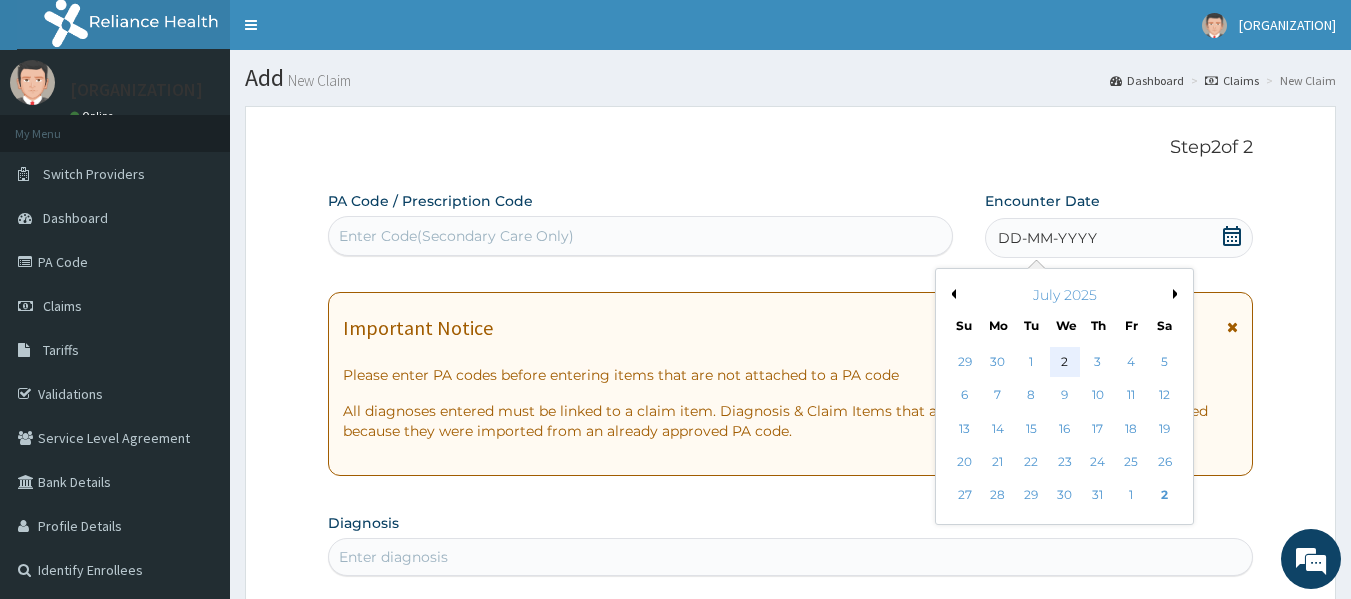 click on "2" at bounding box center (1065, 362) 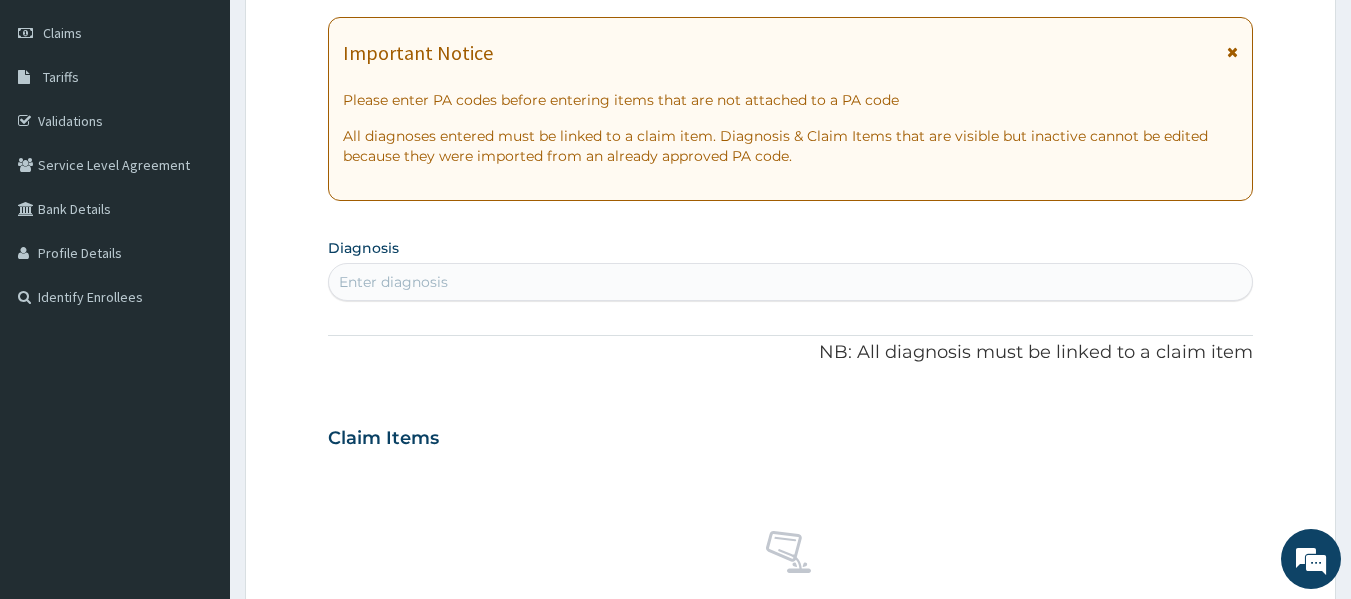 scroll, scrollTop: 319, scrollLeft: 0, axis: vertical 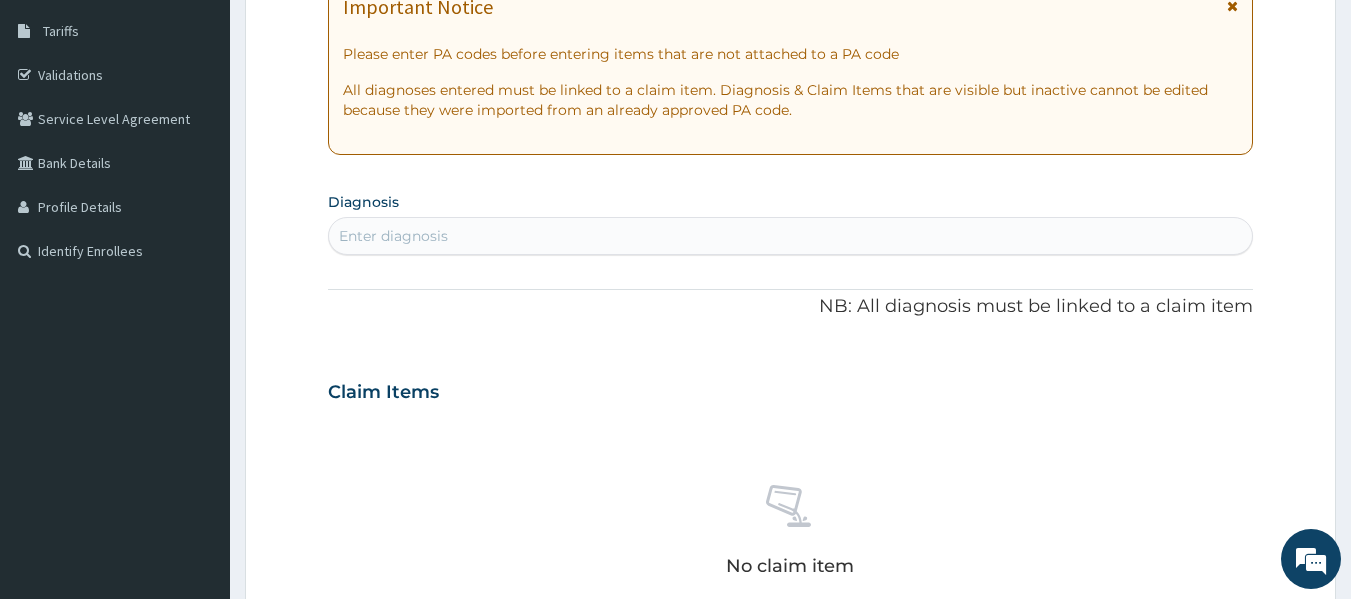 click on "Enter diagnosis" at bounding box center [393, 236] 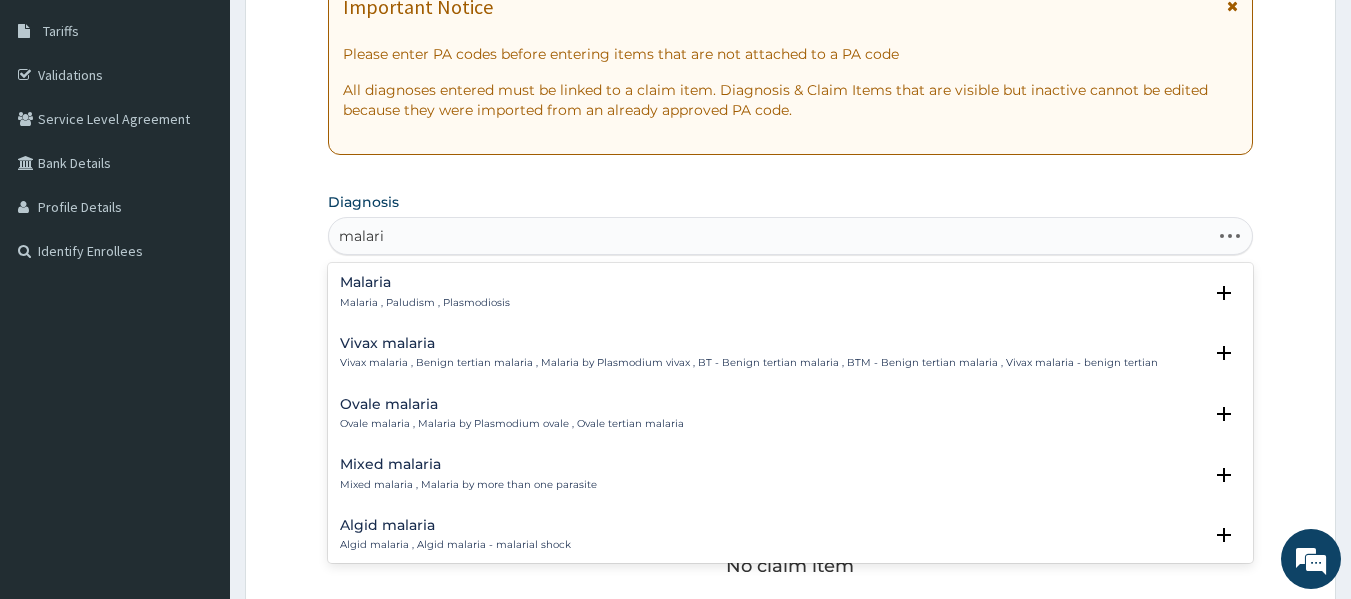 type on "malaria" 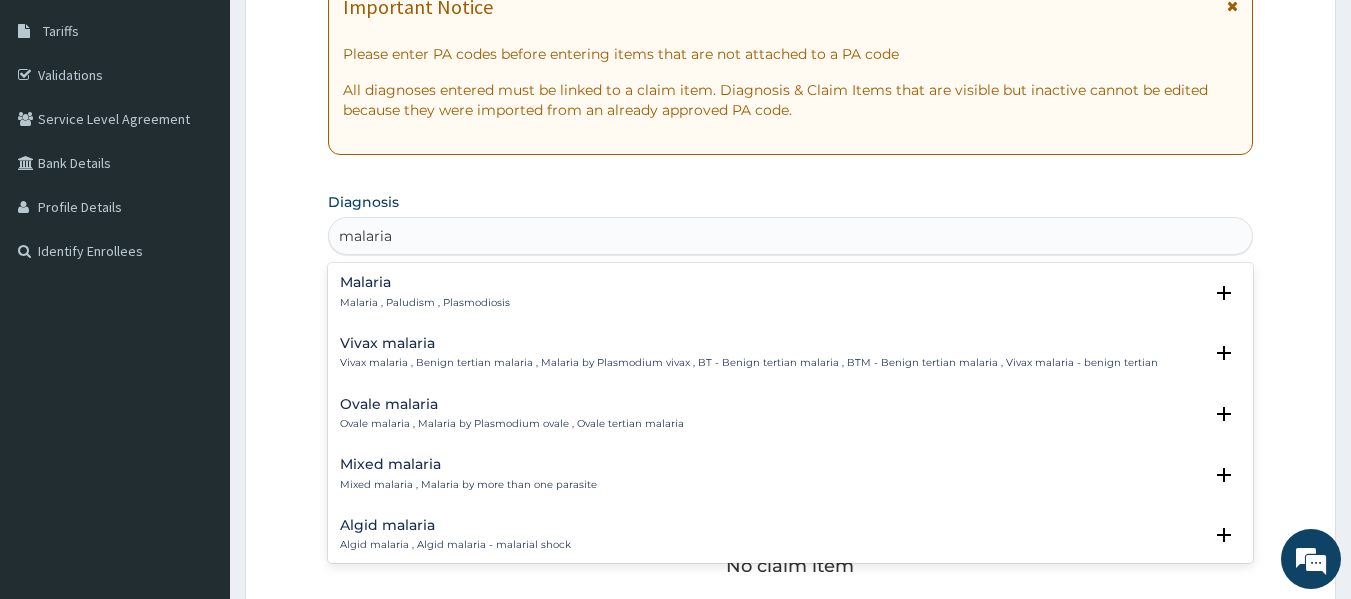 click on "Malaria" at bounding box center (425, 282) 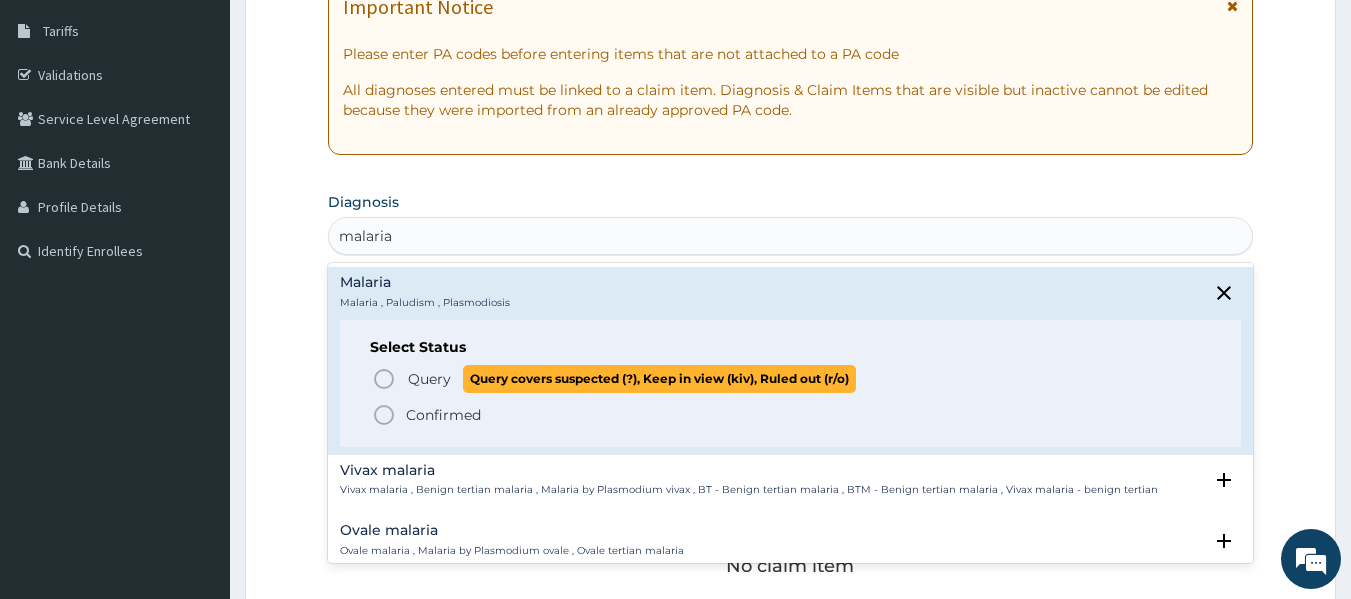 click 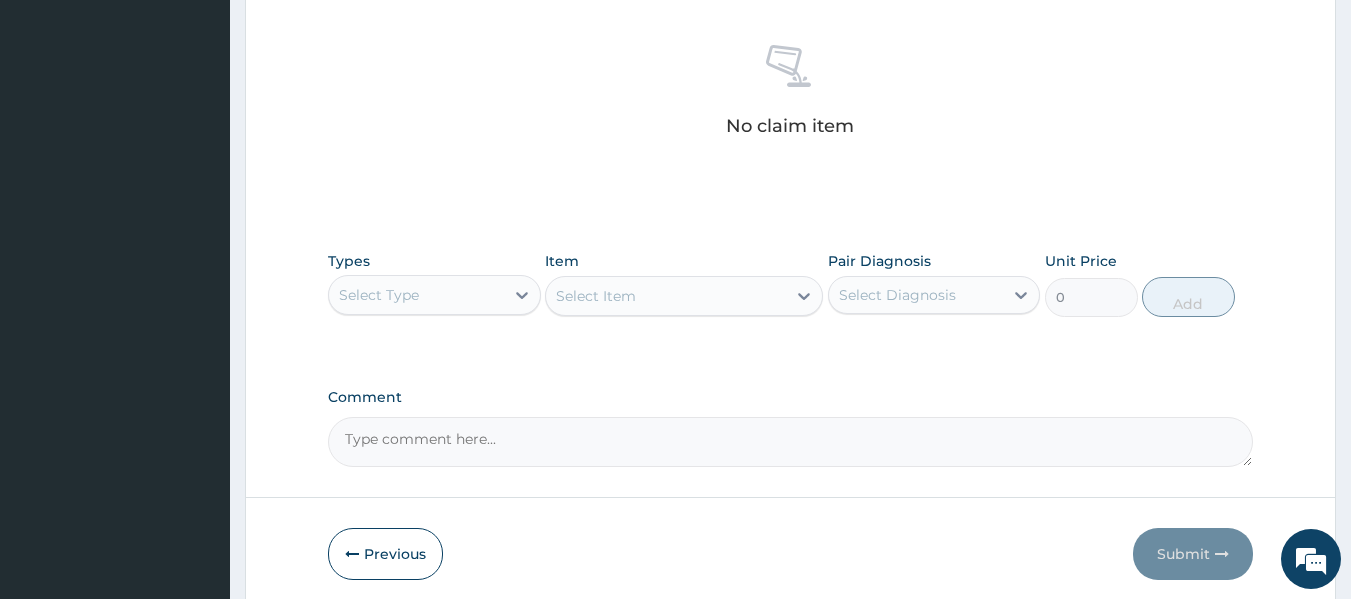 scroll, scrollTop: 808, scrollLeft: 0, axis: vertical 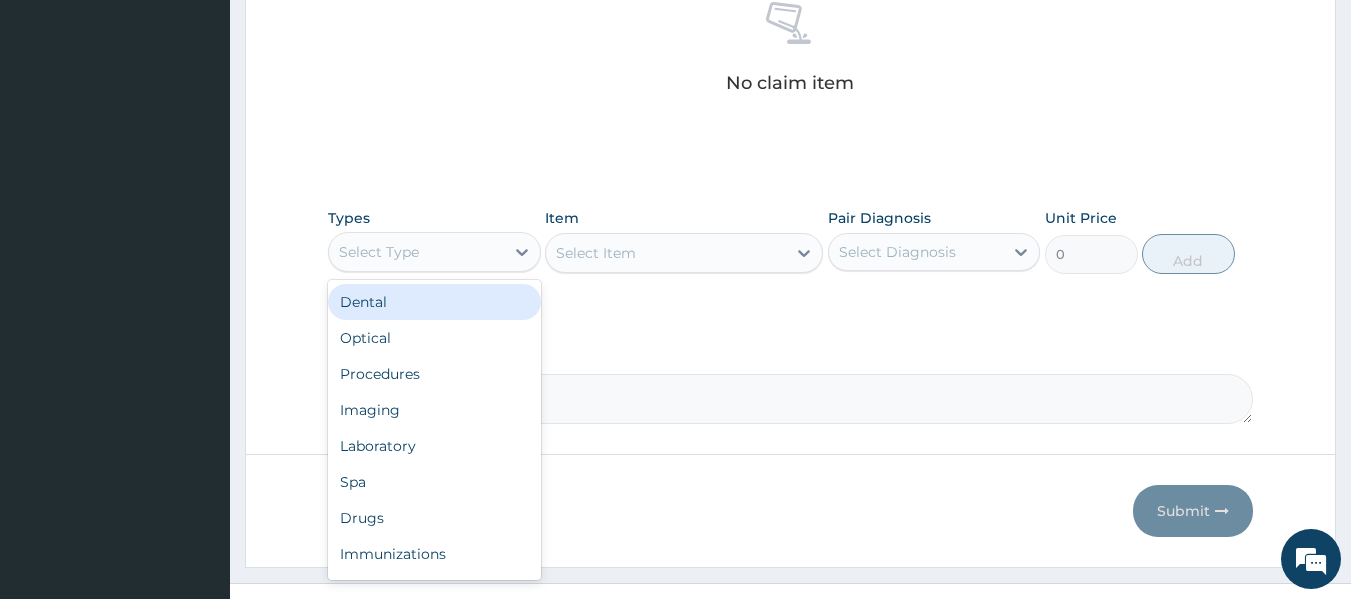 click on "Select Type" at bounding box center (416, 252) 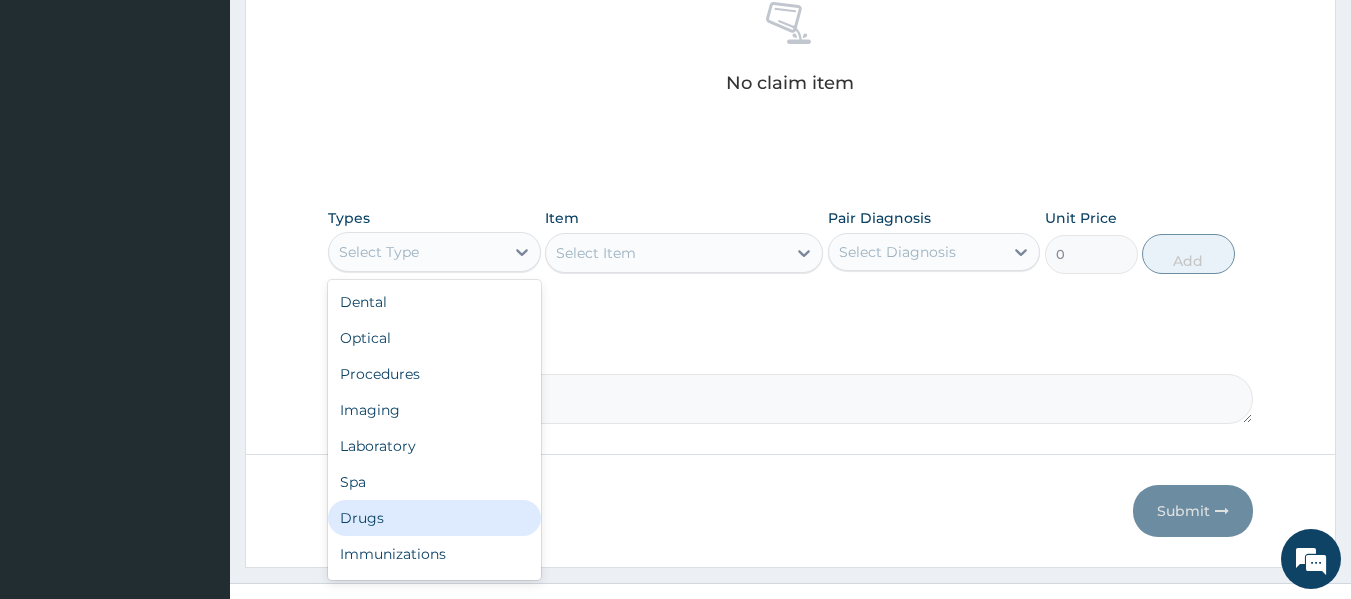 click on "Drugs" at bounding box center (434, 518) 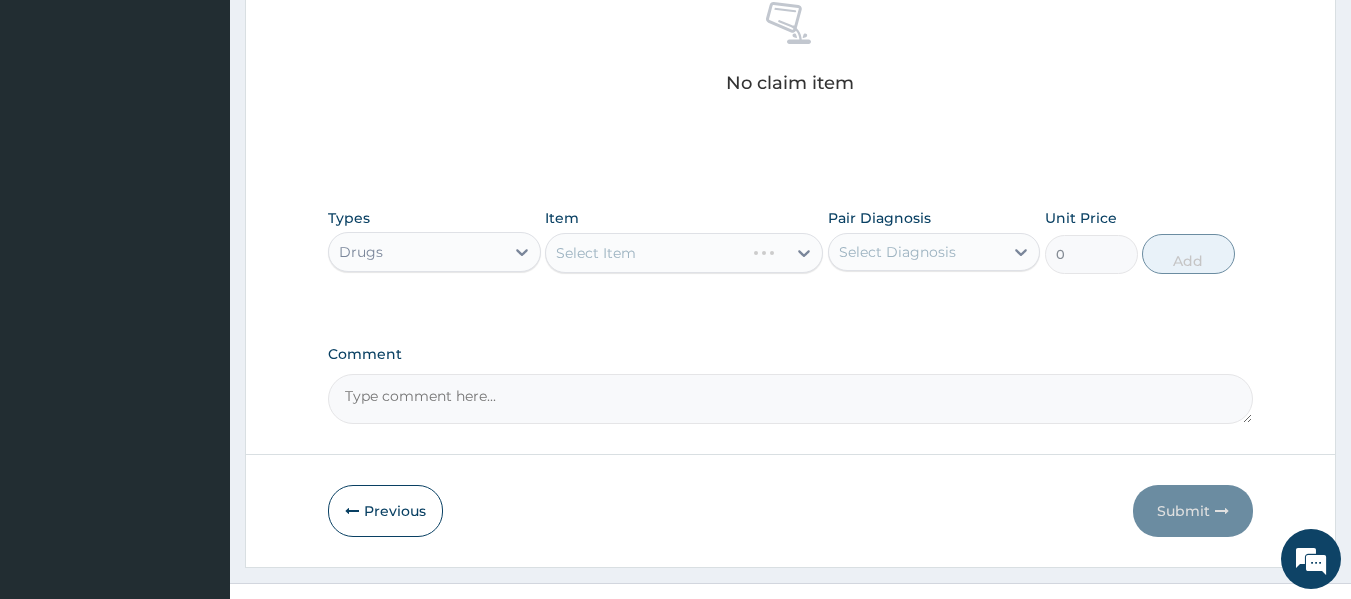 click on "Select Item" at bounding box center (684, 253) 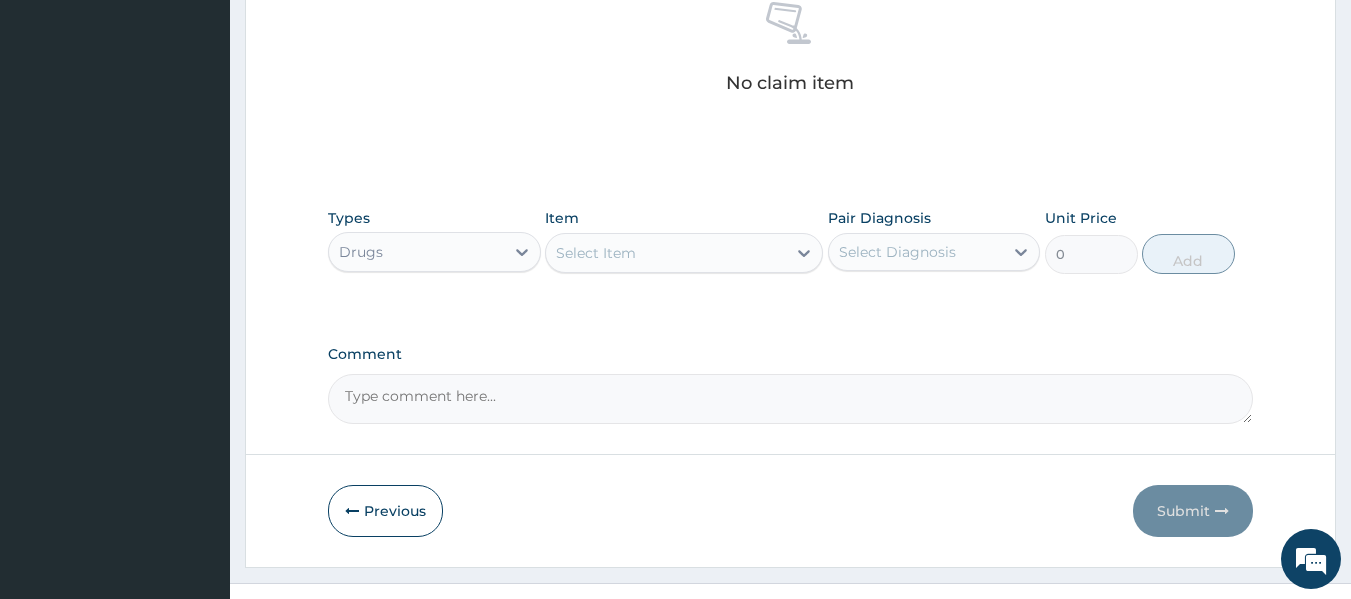click on "Select Item" at bounding box center [666, 253] 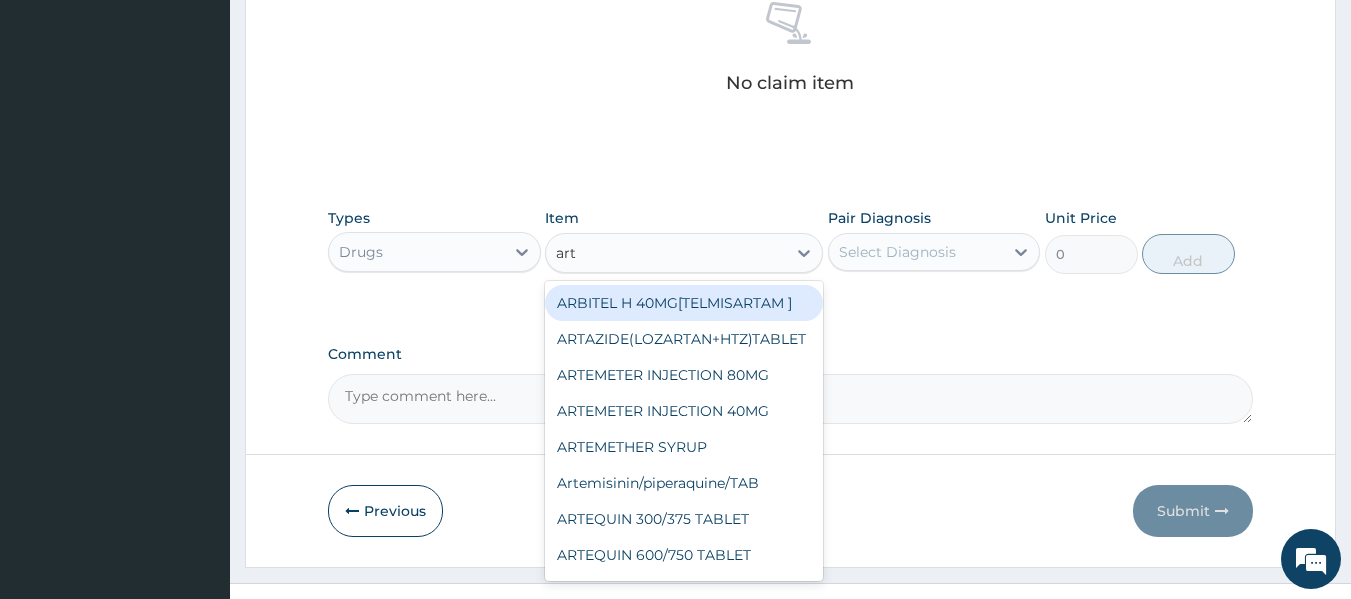 type on "arte" 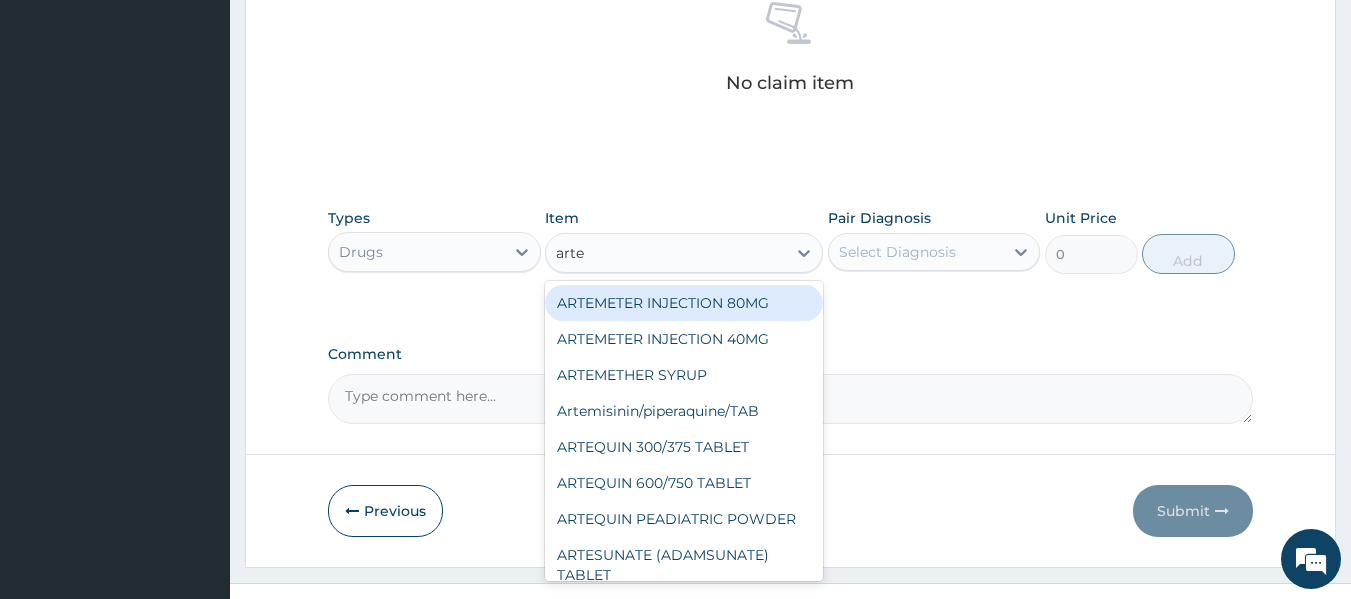 click on "ARTEMETER INJECTION  80MG" at bounding box center (684, 303) 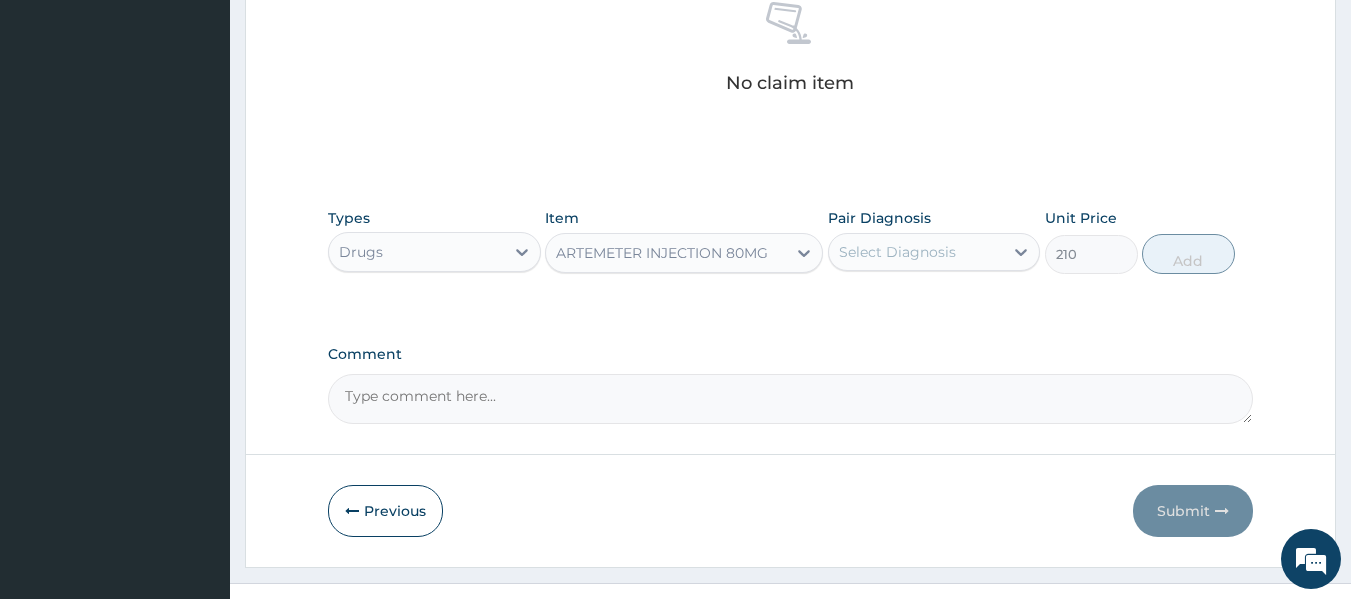 click on "Select Diagnosis" at bounding box center [897, 252] 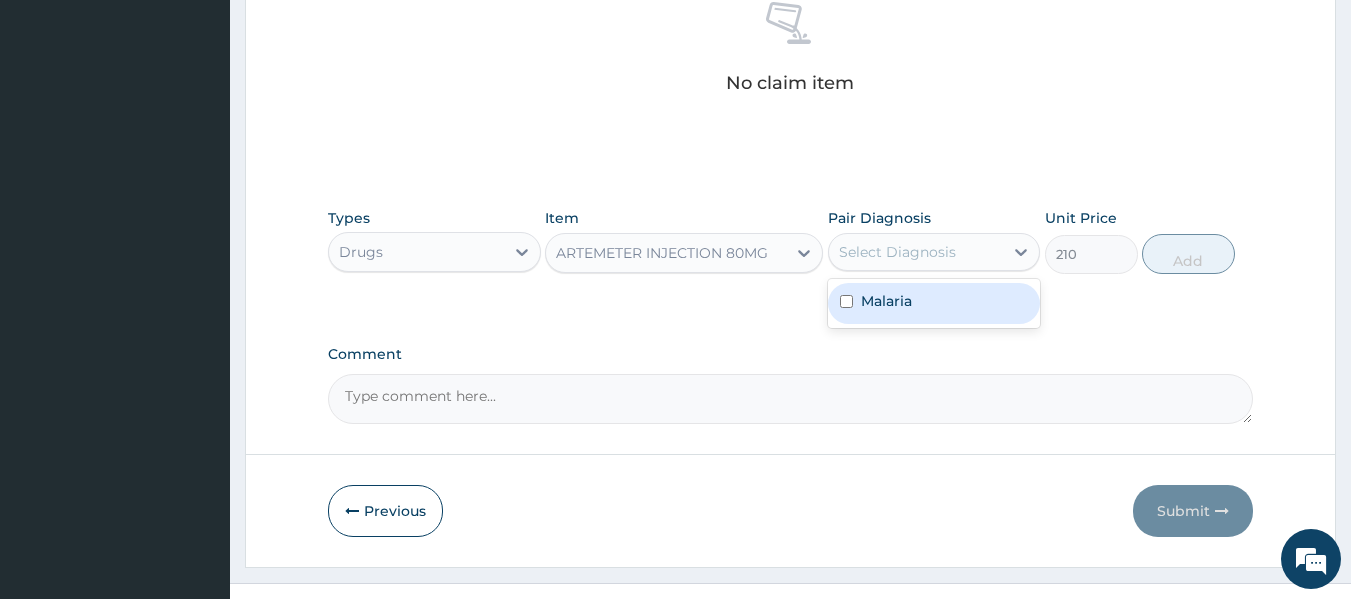 click on "Malaria" at bounding box center (934, 303) 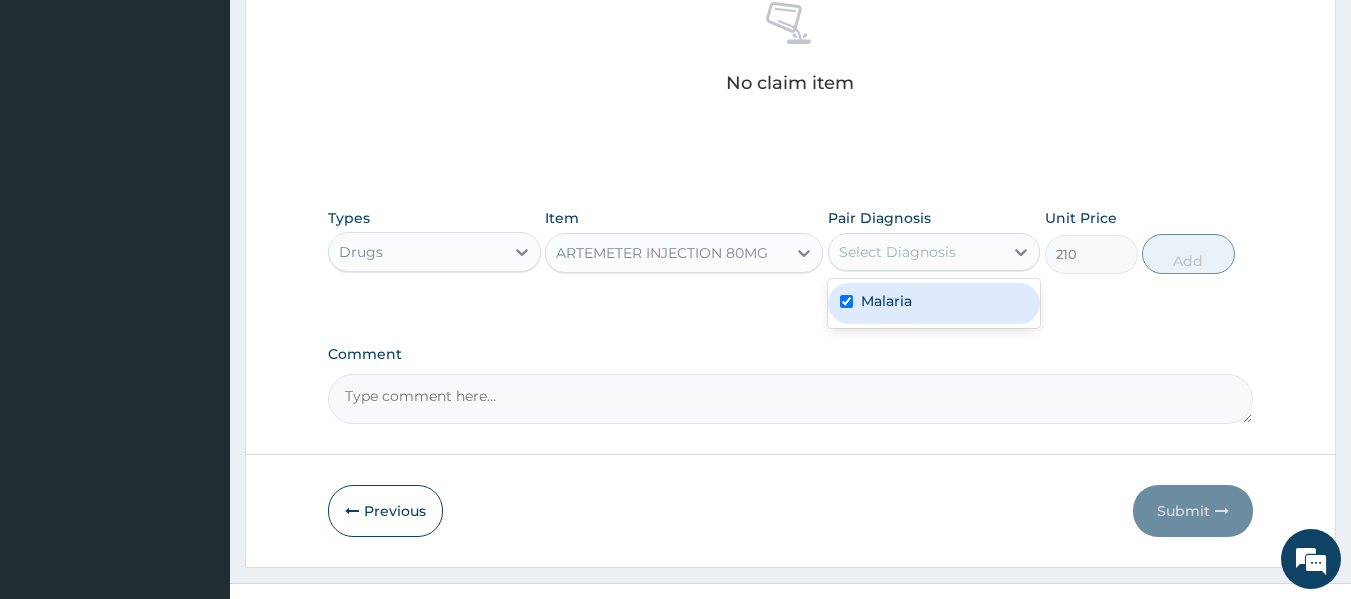 checkbox on "true" 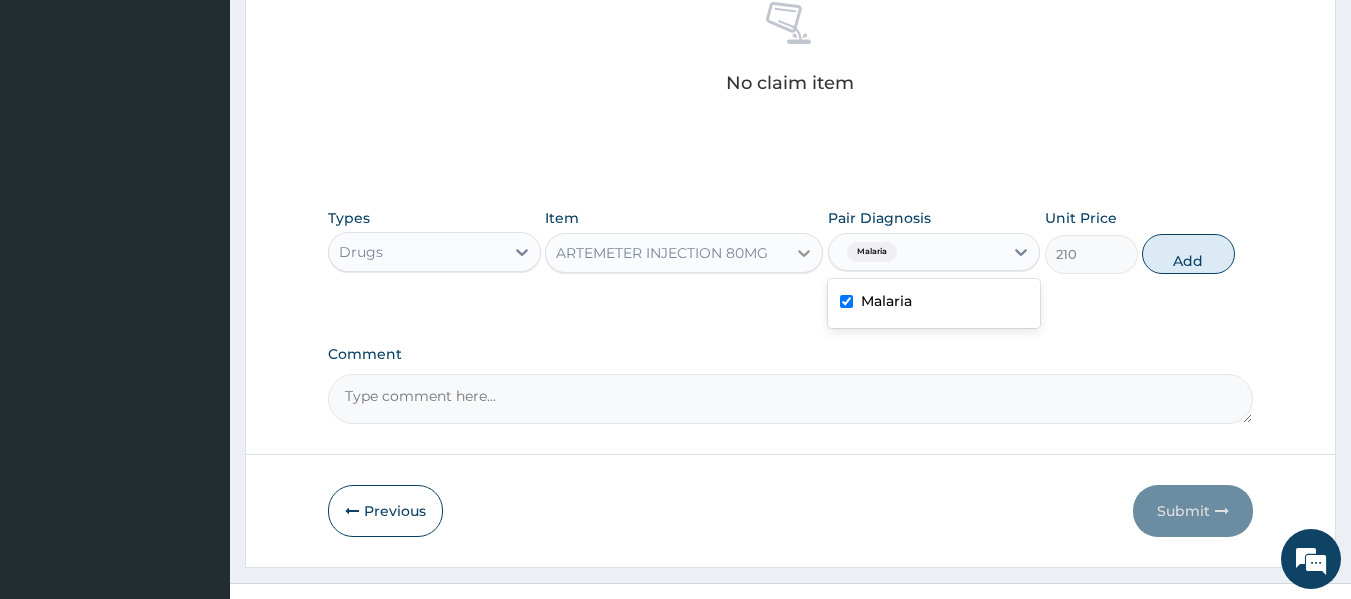 click 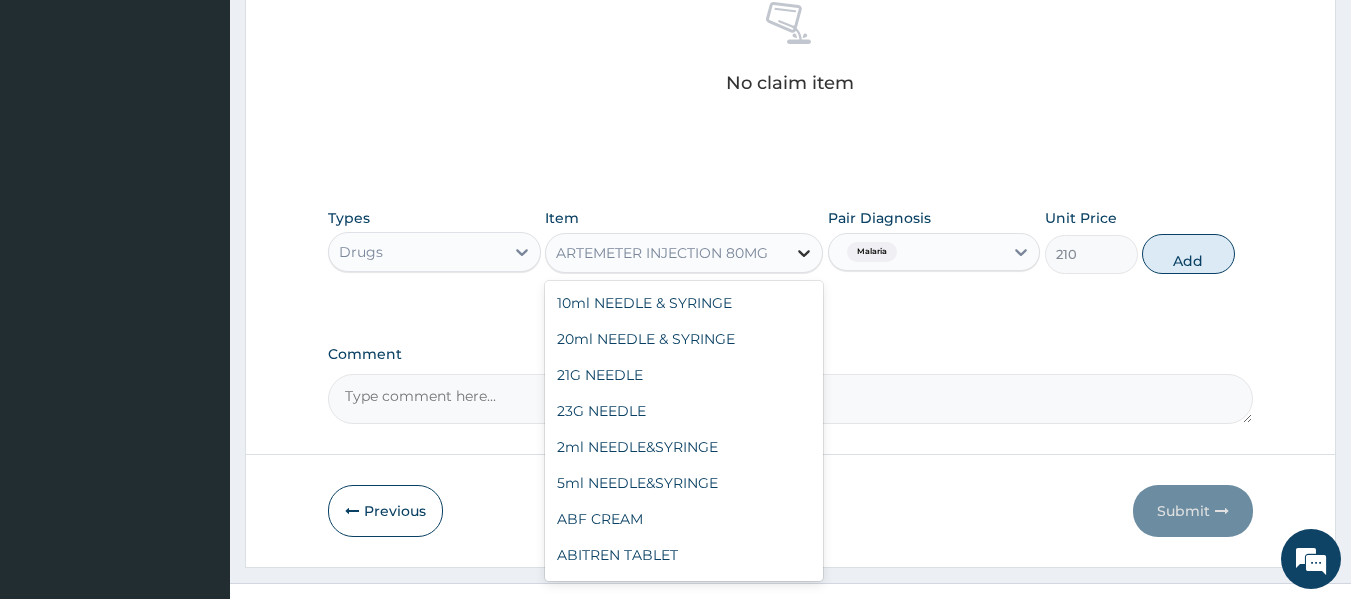 scroll, scrollTop: 4856, scrollLeft: 0, axis: vertical 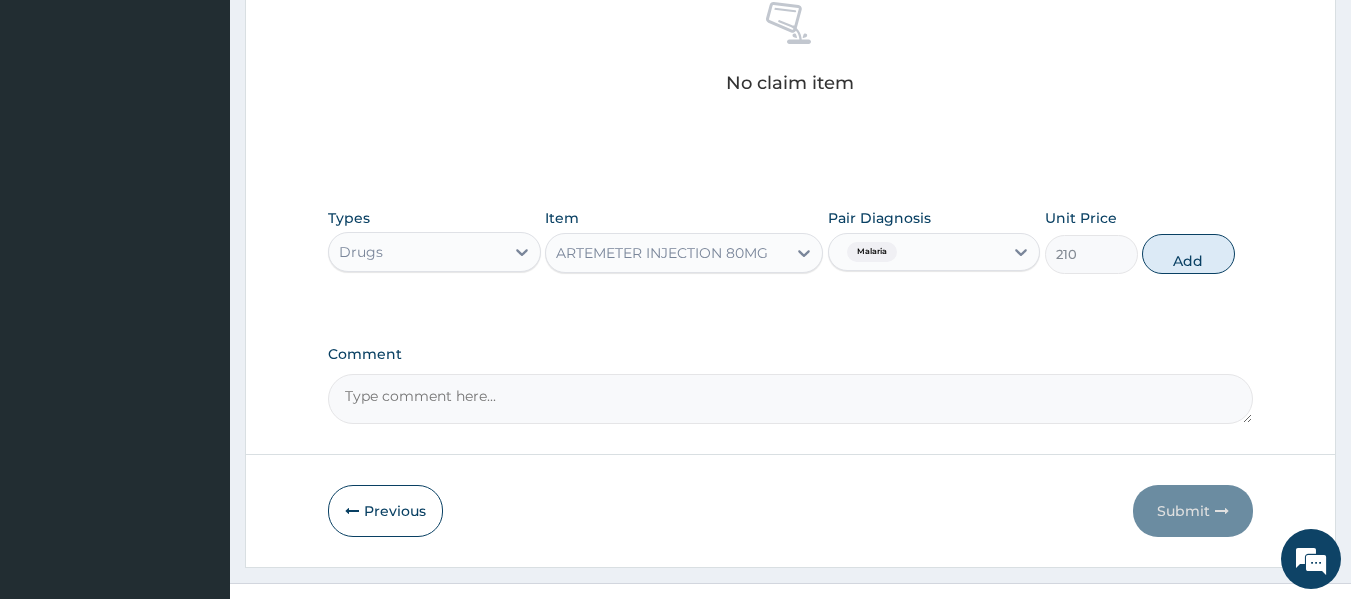 click on "ARTEMETER INJECTION  80MG" at bounding box center (666, 253) 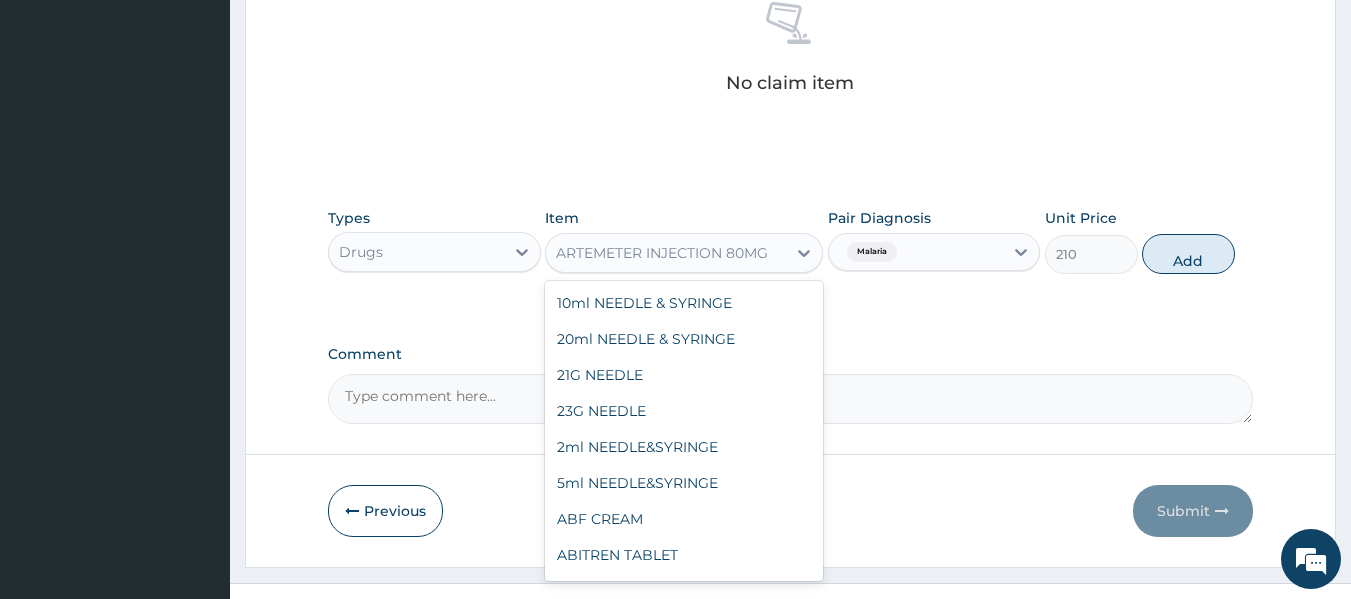 scroll, scrollTop: 4856, scrollLeft: 0, axis: vertical 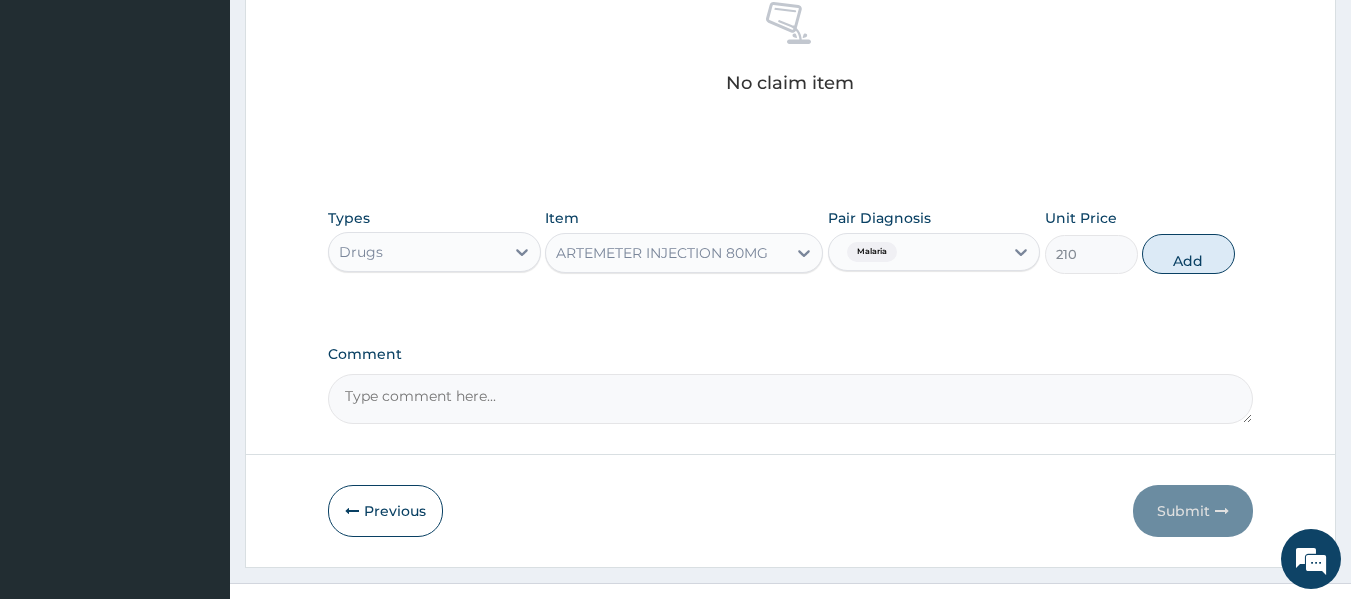 click on "ARTEMETER INJECTION  80MG" at bounding box center (666, 253) 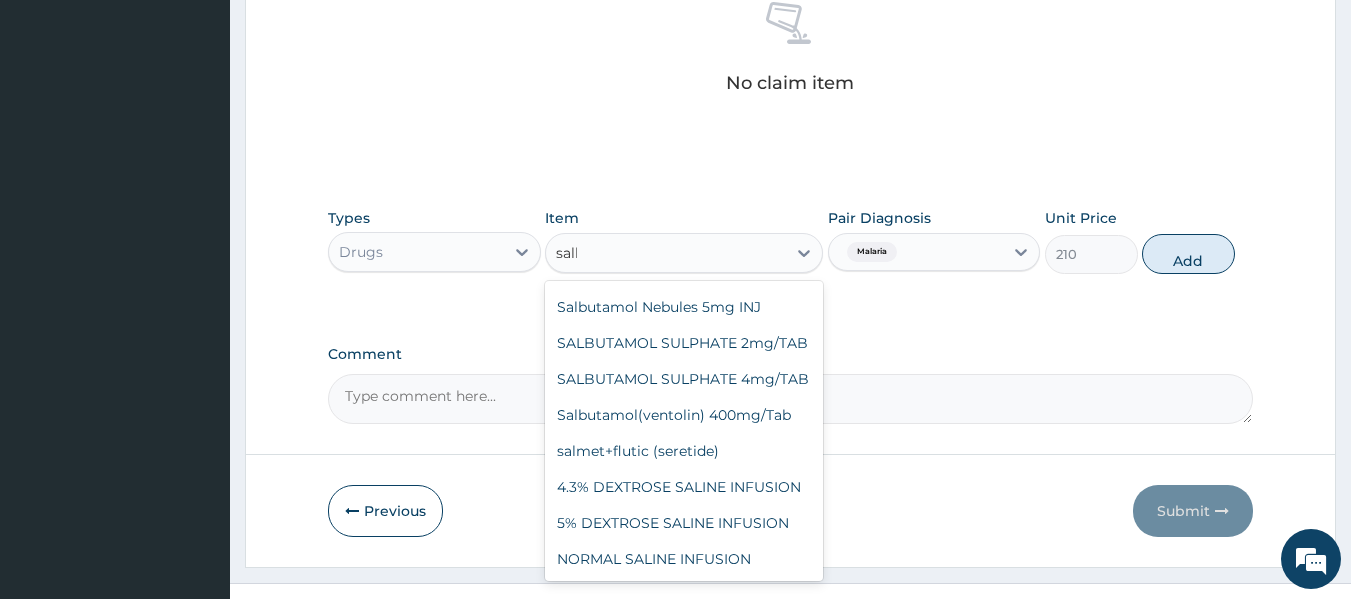 scroll, scrollTop: 108, scrollLeft: 0, axis: vertical 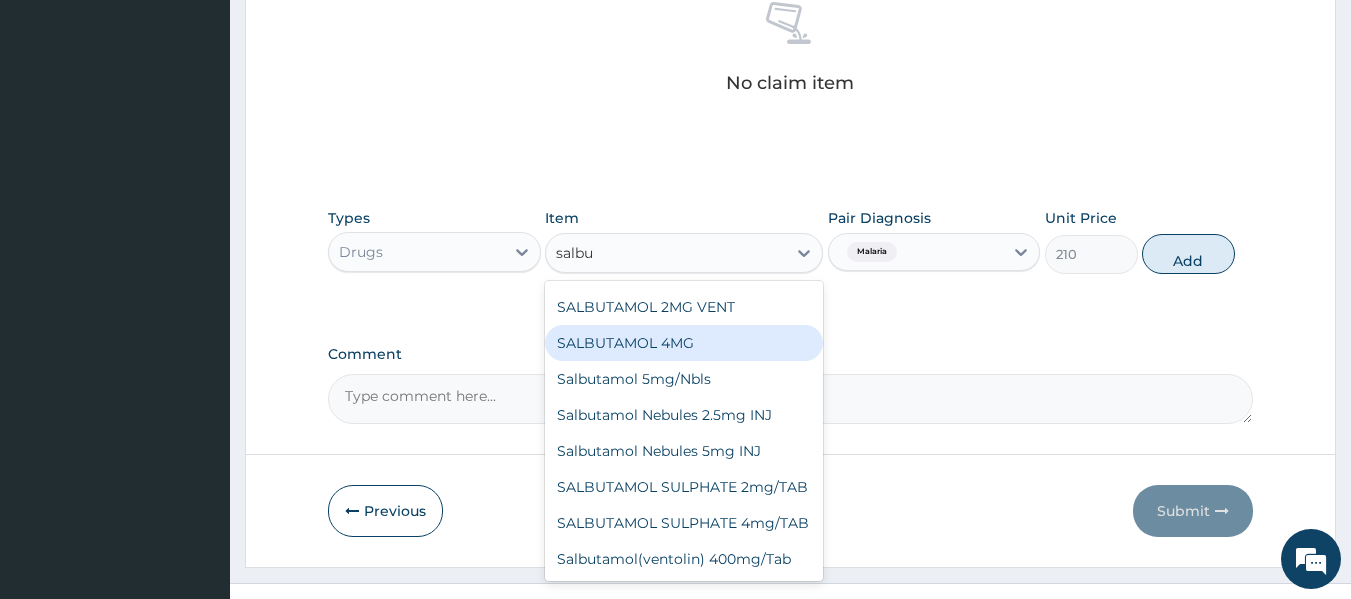 type on "salbu" 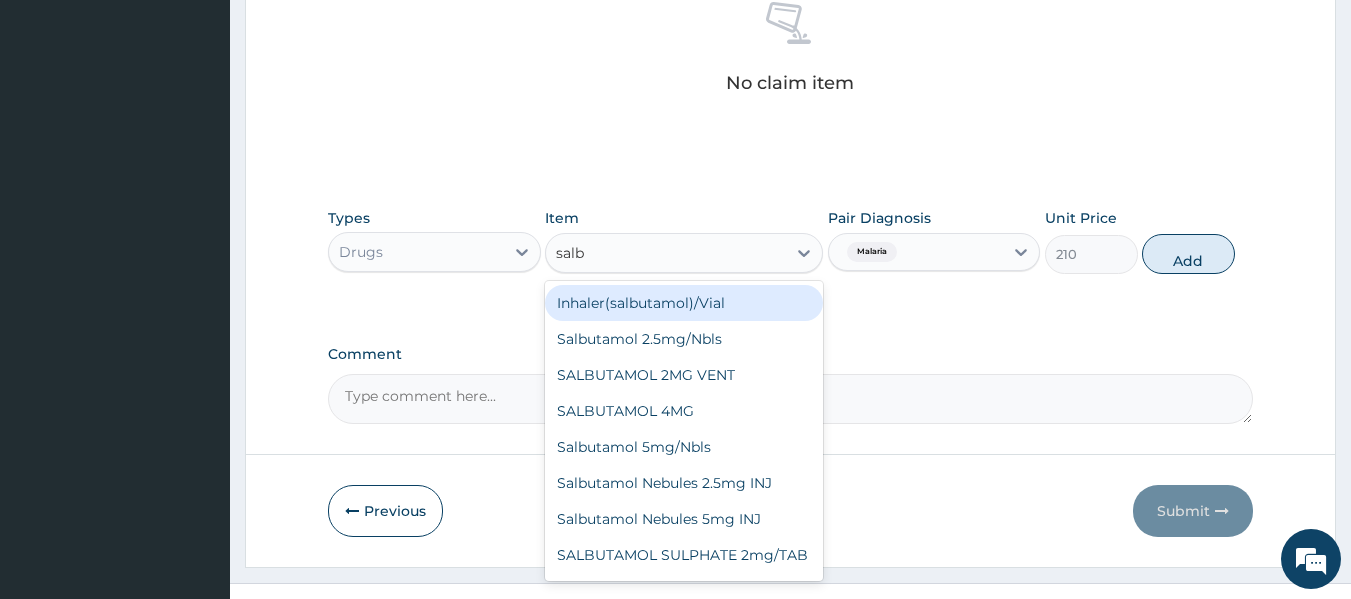 type on "salbu" 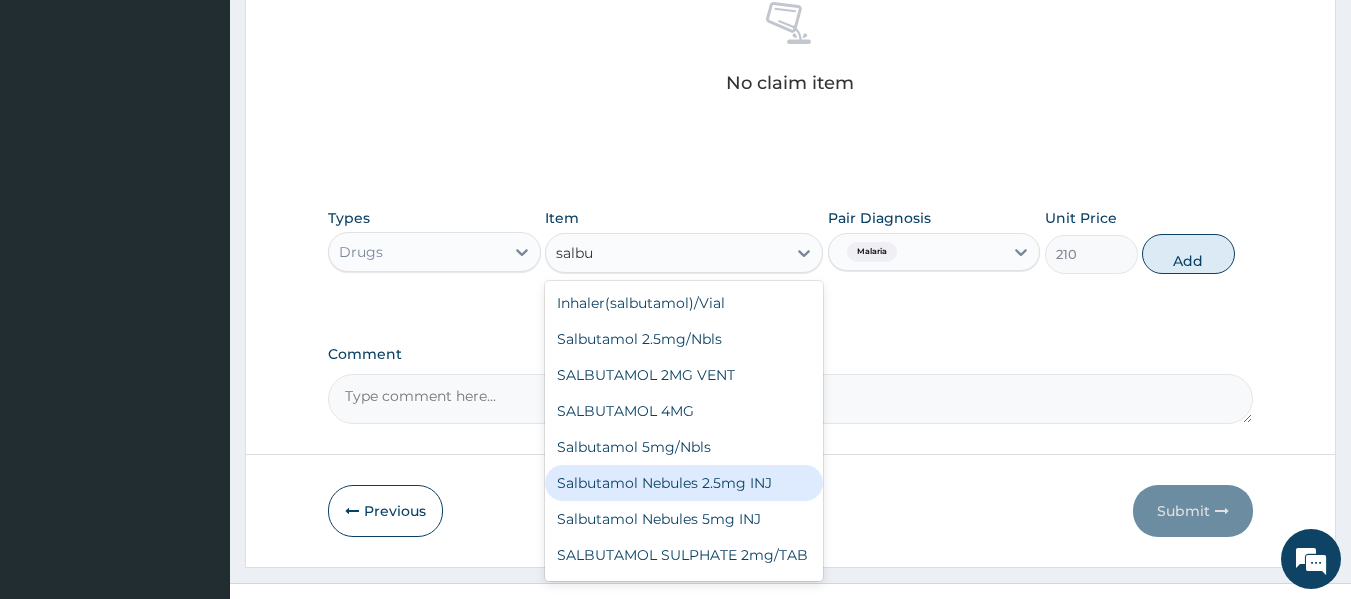 scroll, scrollTop: 0, scrollLeft: 0, axis: both 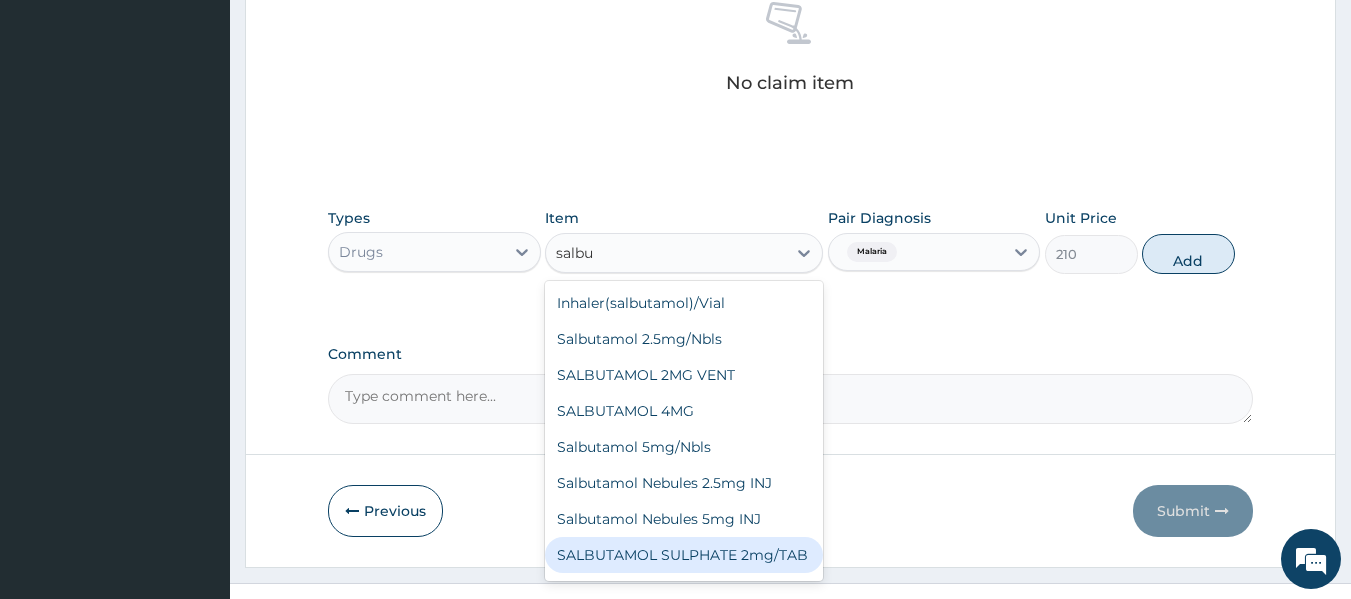 click on "SALBUTAMOL SULPHATE 2mg/TAB" at bounding box center (684, 555) 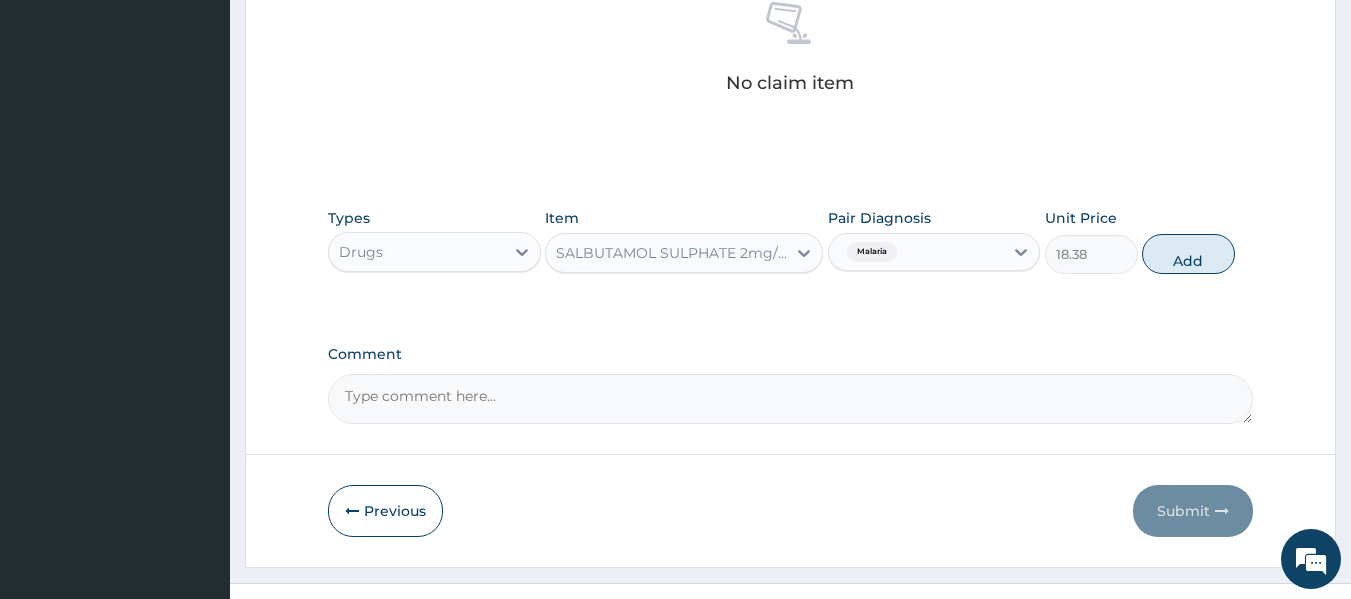 drag, startPoint x: 681, startPoint y: 259, endPoint x: 641, endPoint y: 256, distance: 40.112343 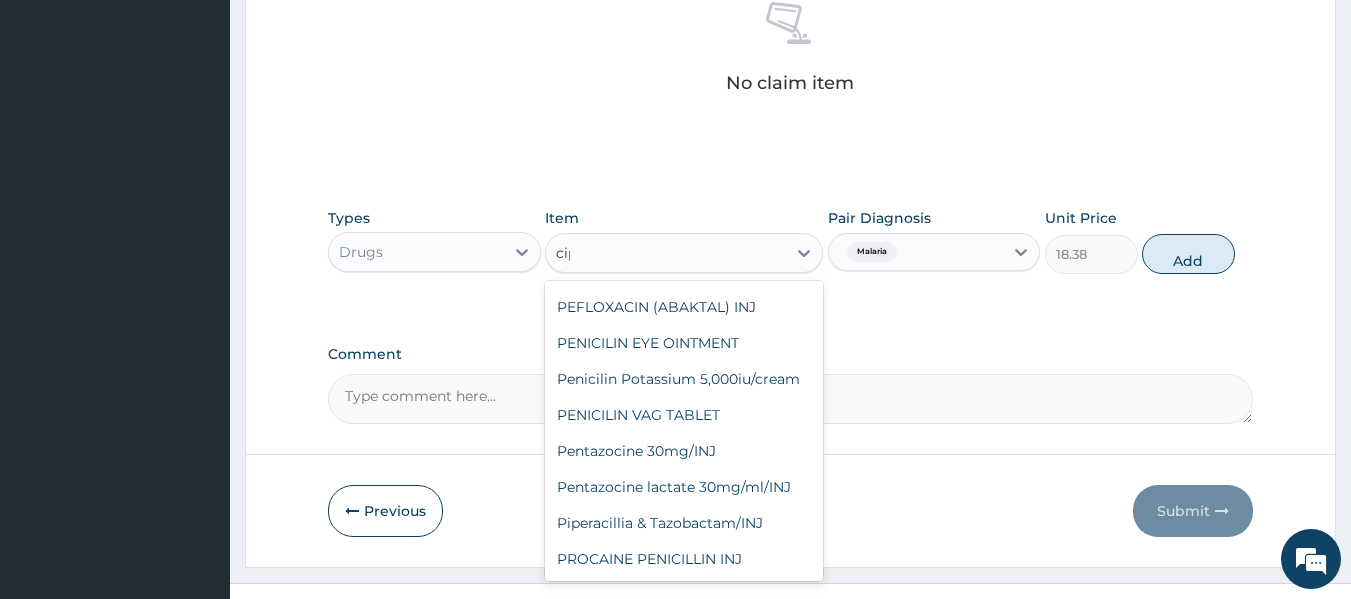 scroll, scrollTop: 0, scrollLeft: 0, axis: both 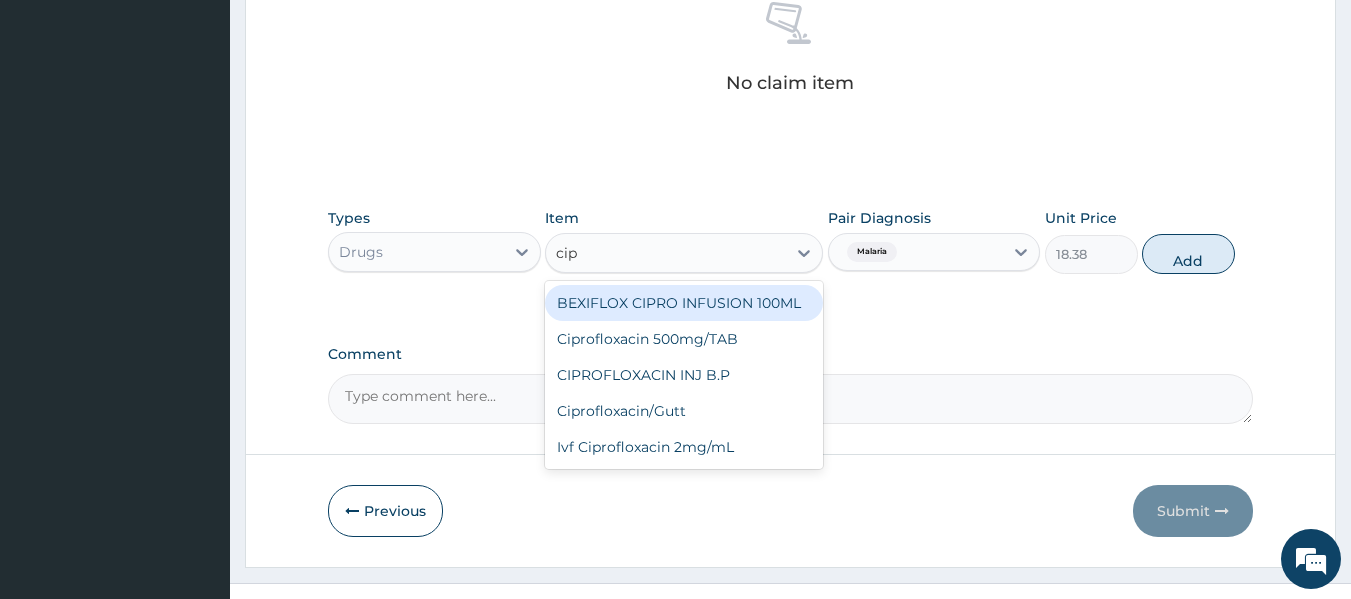 type on "cipr" 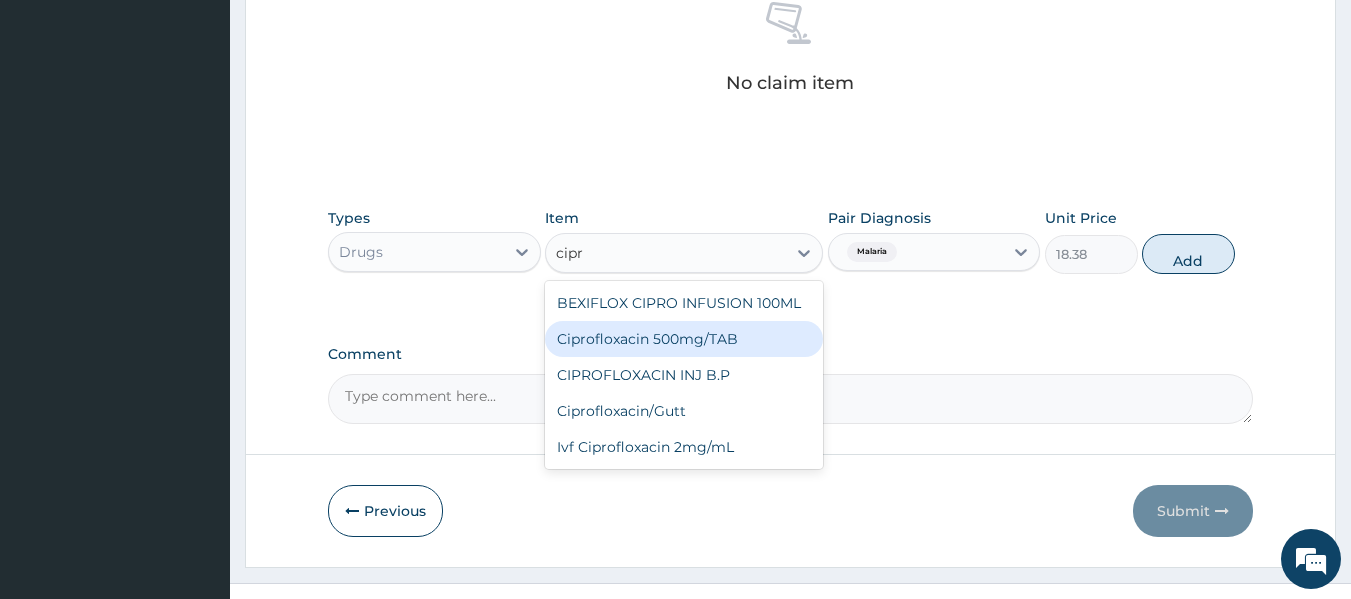 click on "Ciprofloxacin 500mg/TAB" at bounding box center (684, 339) 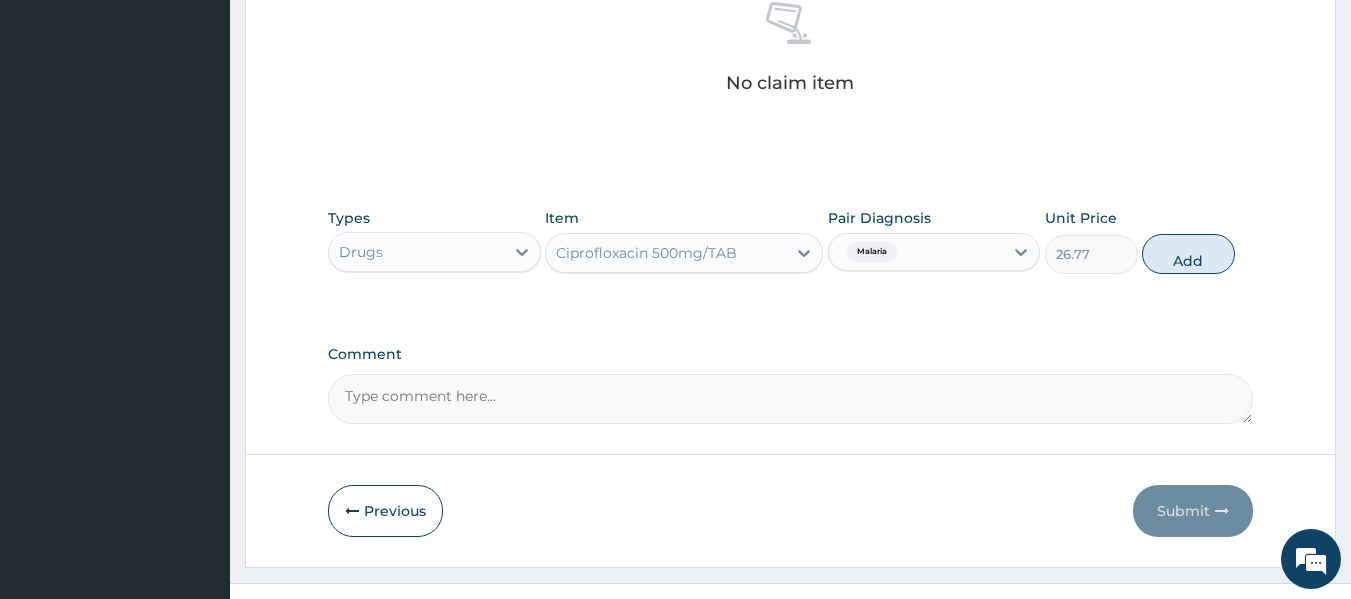 click on "Ciprofloxacin 500mg/TAB" at bounding box center (666, 253) 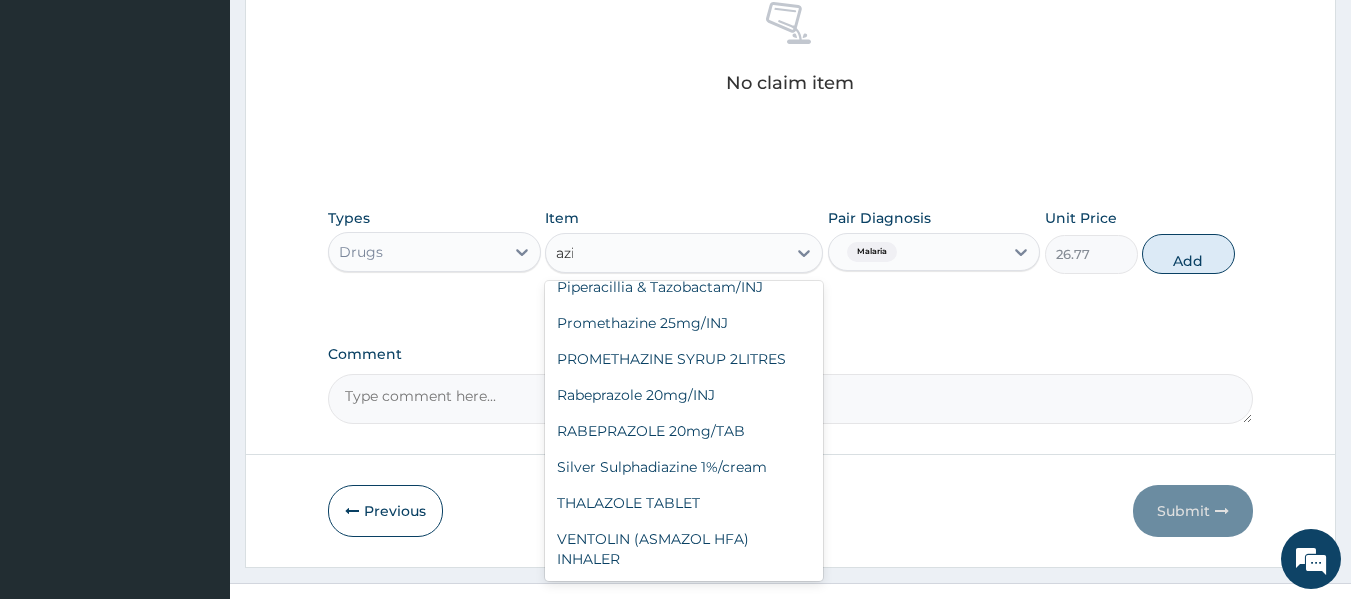 scroll, scrollTop: 272, scrollLeft: 0, axis: vertical 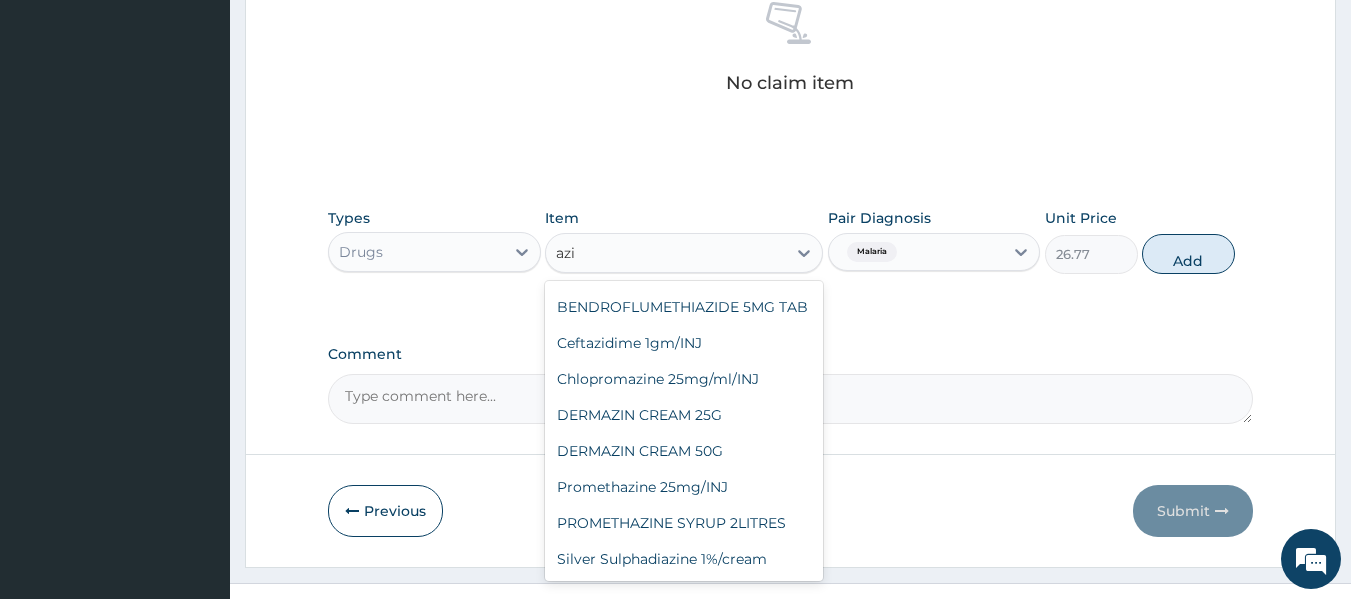type on "azit" 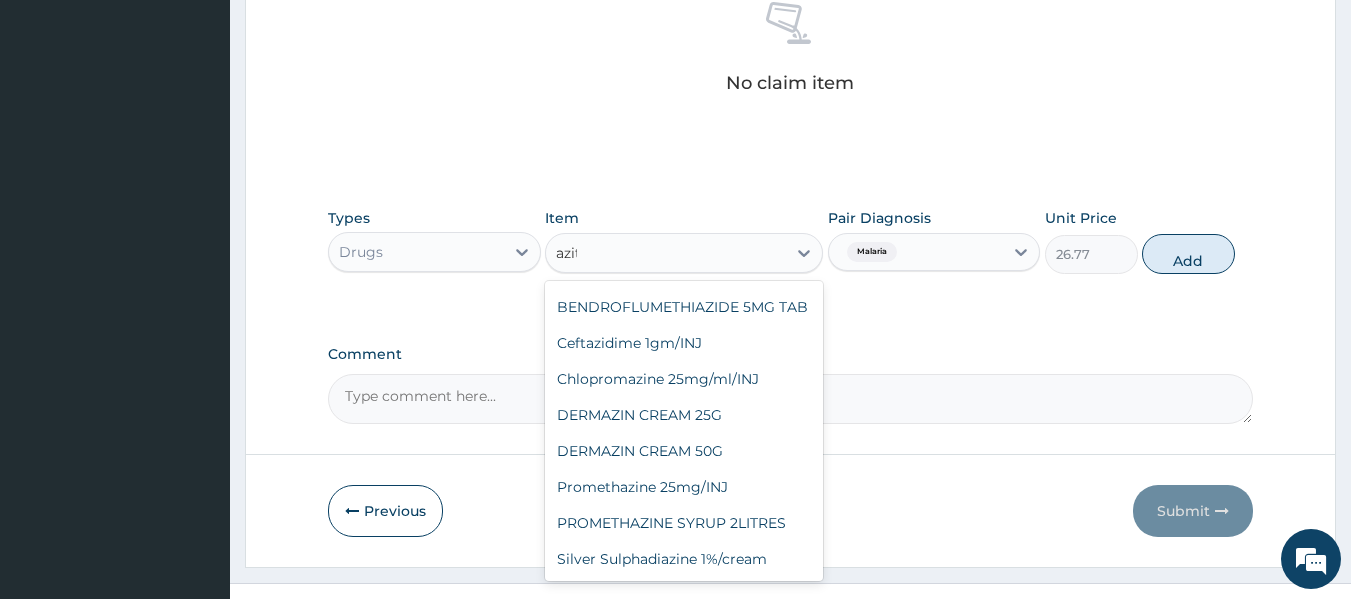 scroll, scrollTop: 0, scrollLeft: 0, axis: both 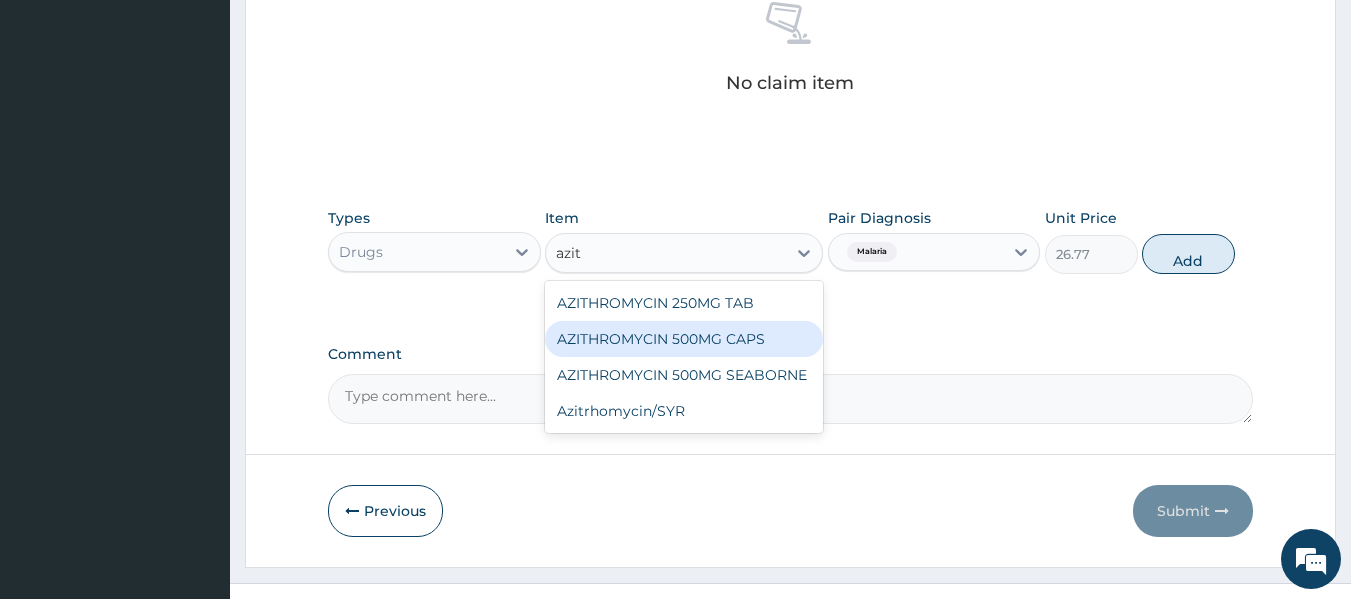 click on "AZITHROMYCIN 500MG CAPS" at bounding box center [684, 339] 